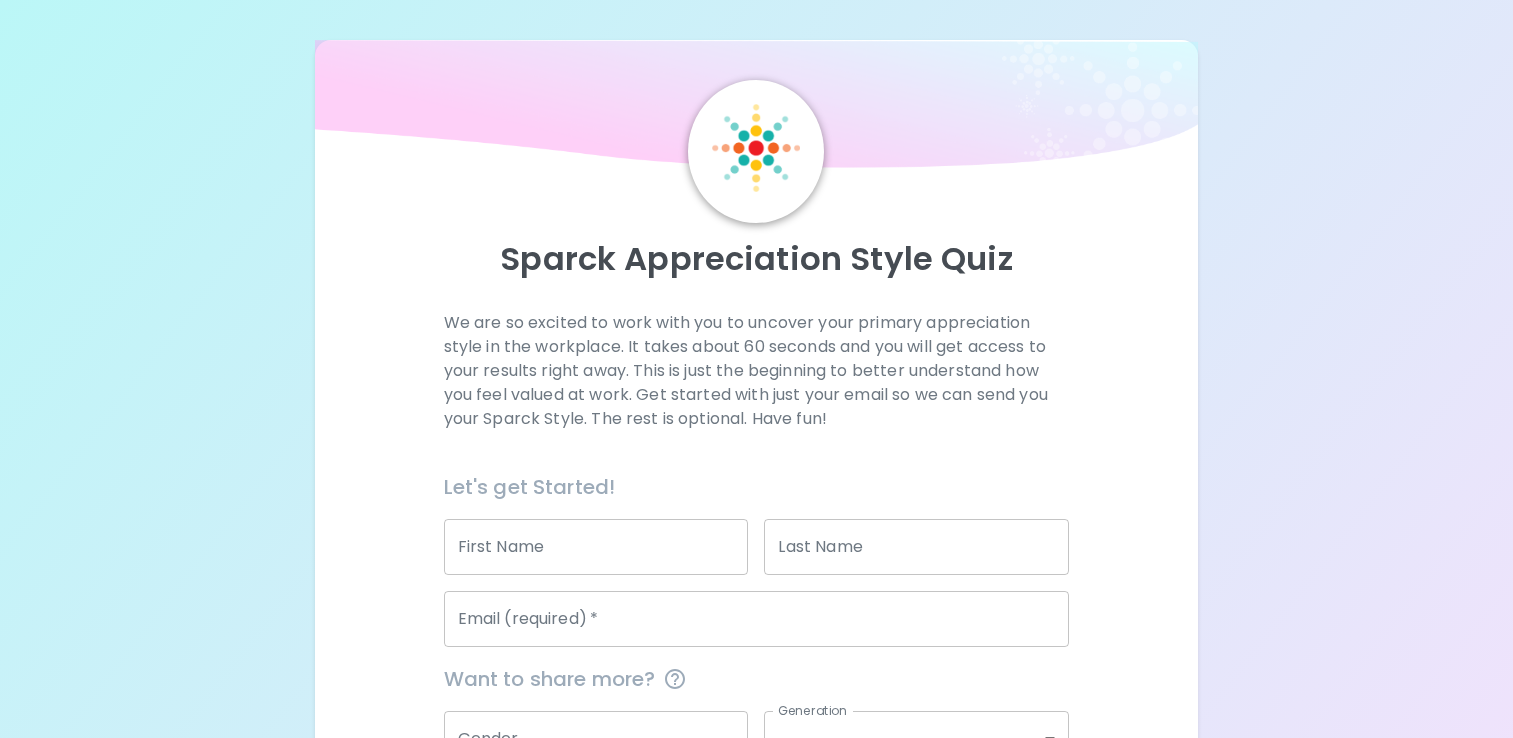 scroll, scrollTop: 0, scrollLeft: 0, axis: both 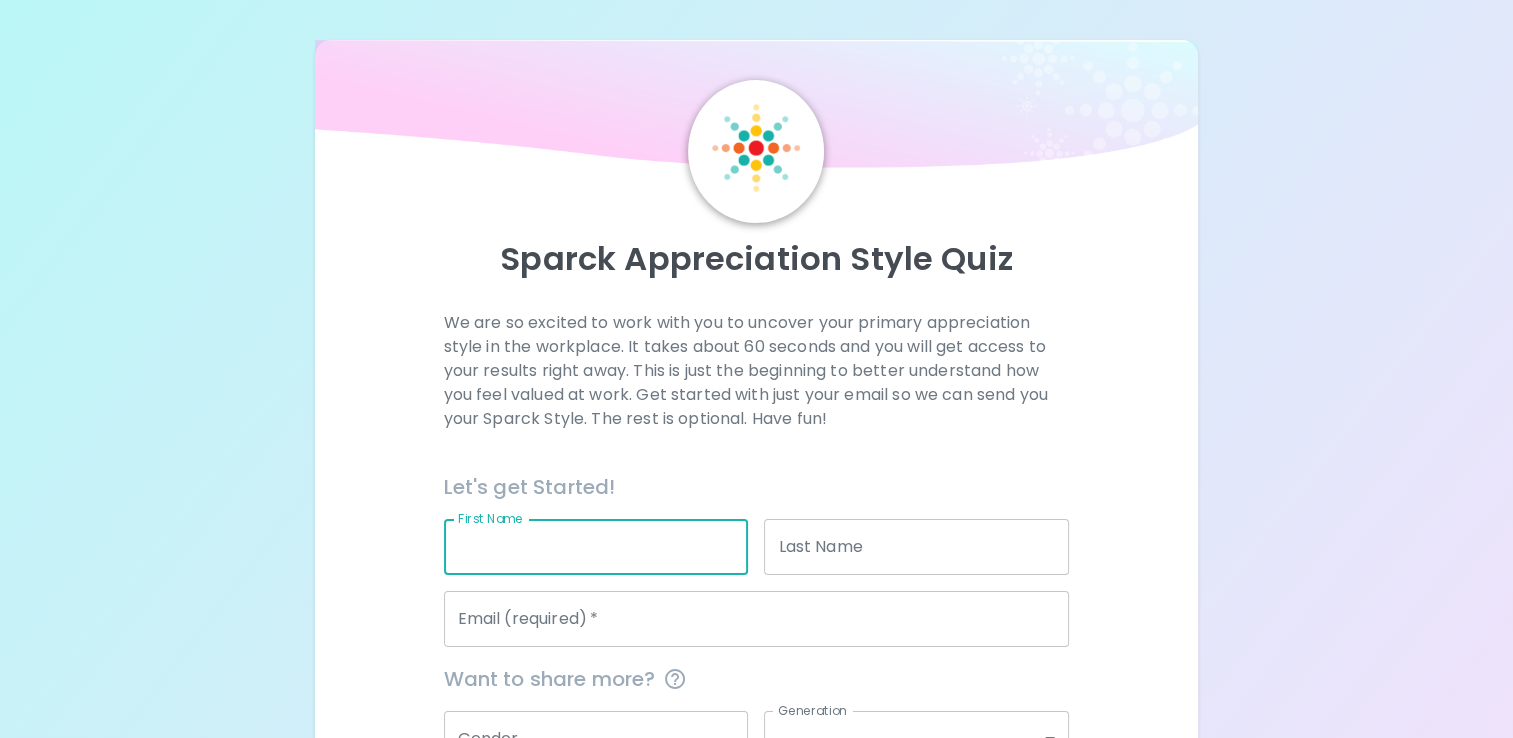 click on "First Name" at bounding box center (596, 547) 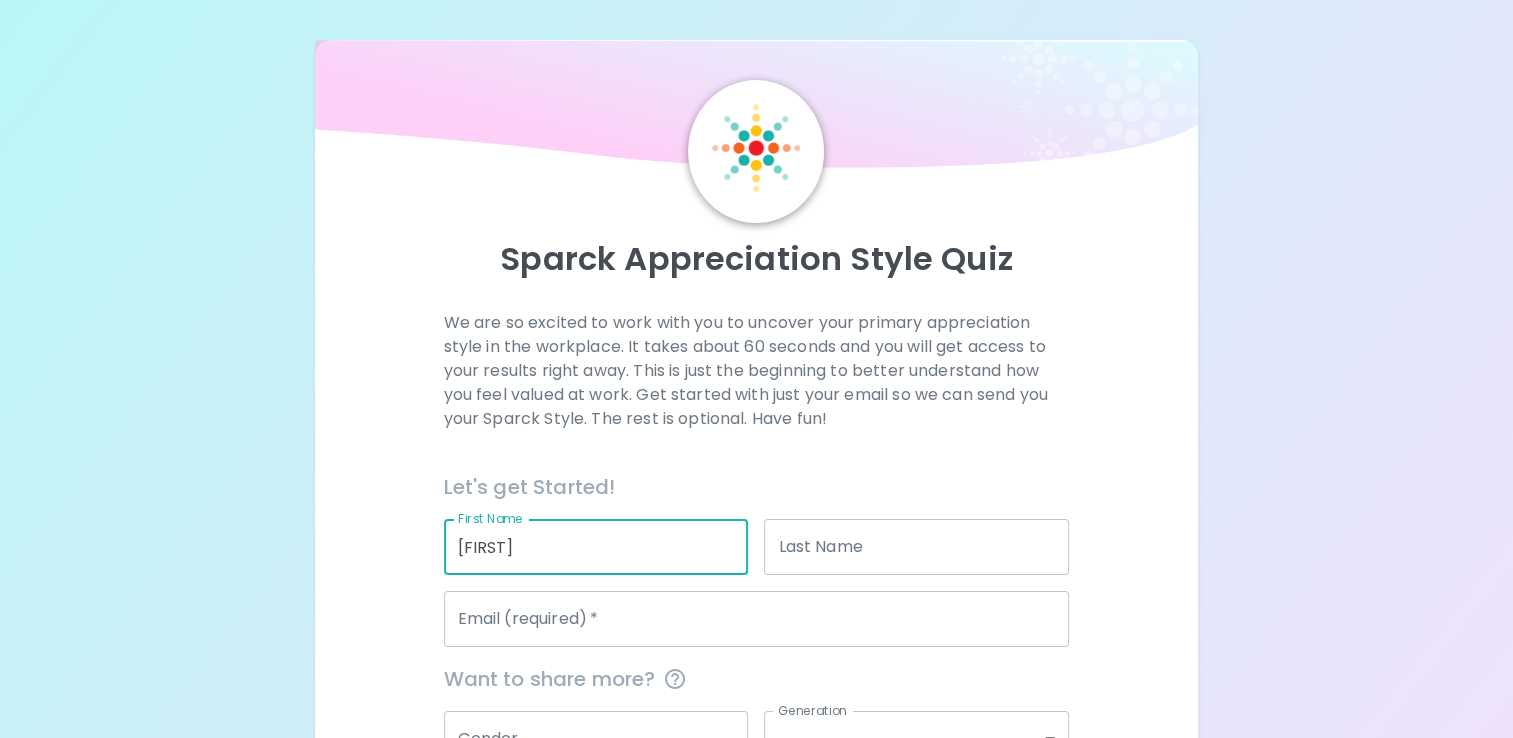 type on "[FIRST]" 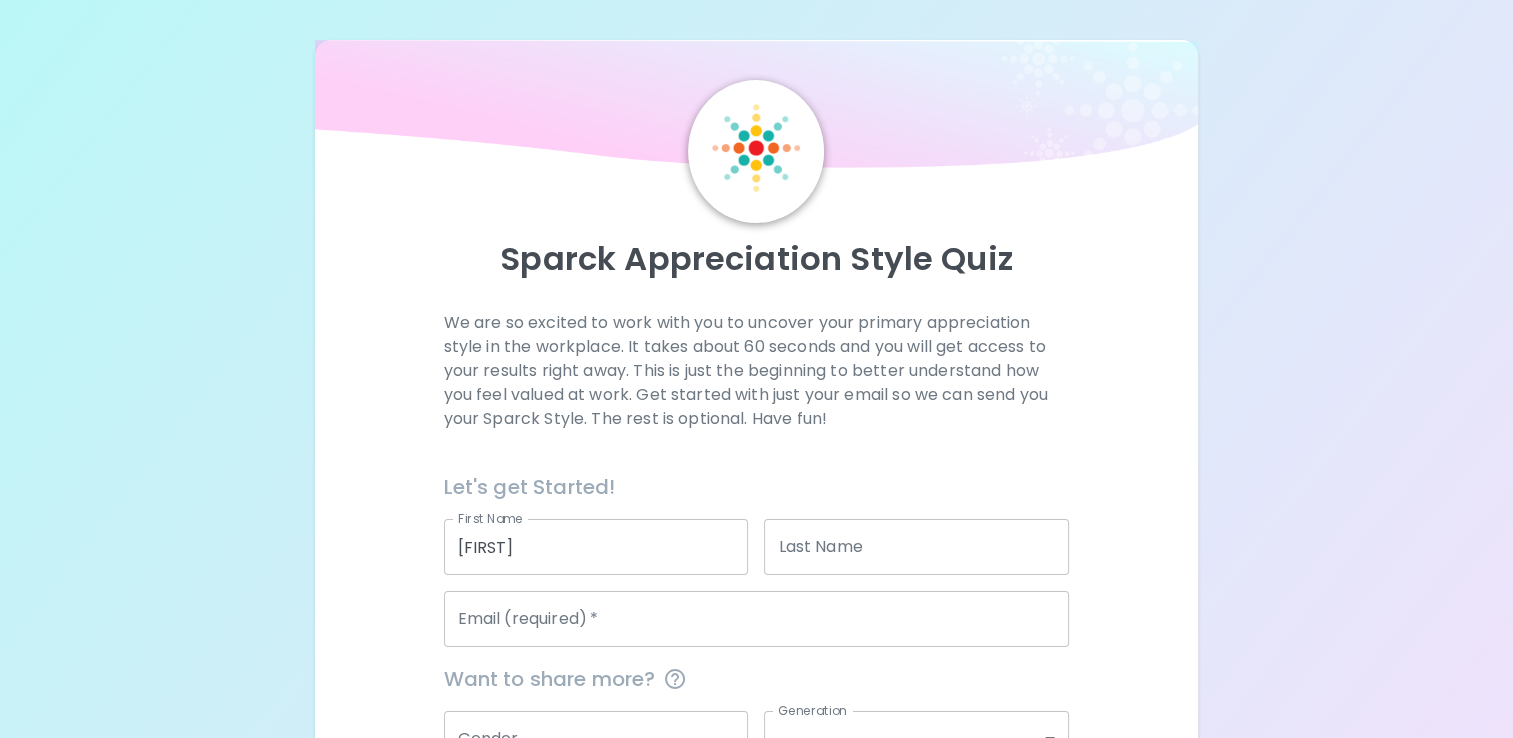 click on "We are so excited to work with you to uncover your primary appreciation style in the workplace. It takes about 60 seconds and you will get access to your results right away. This is just the beginning to better understand how you feel valued at work. Get started with just your email so we can send you your Sparck Style. The rest is optional. Have fun!" at bounding box center [757, 371] 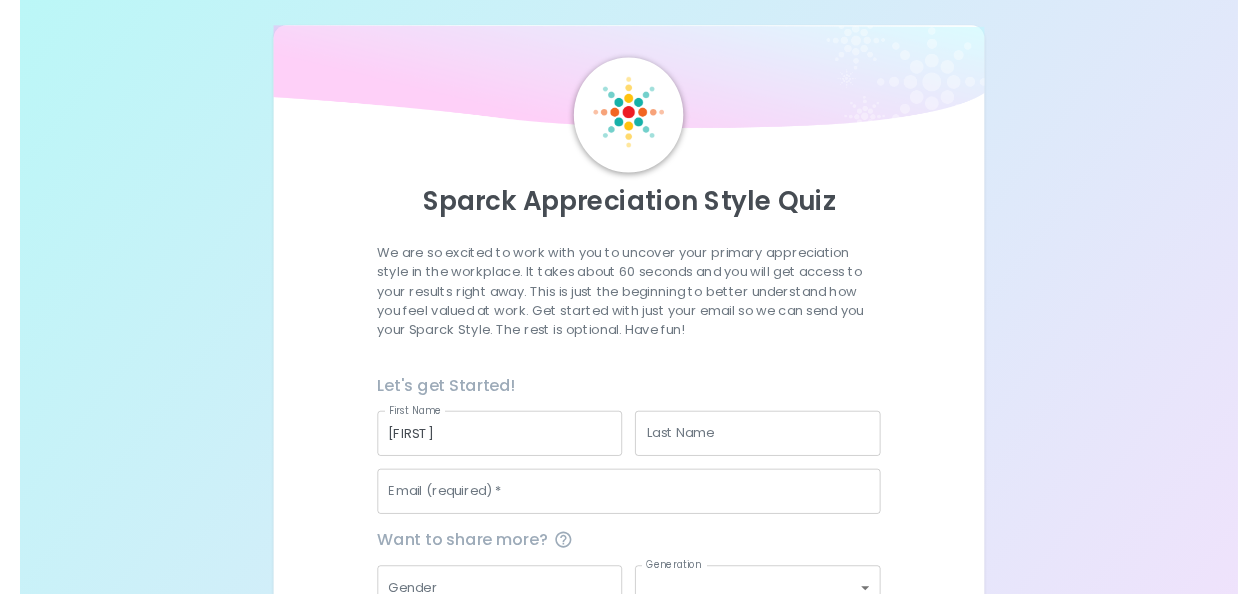 scroll, scrollTop: 0, scrollLeft: 0, axis: both 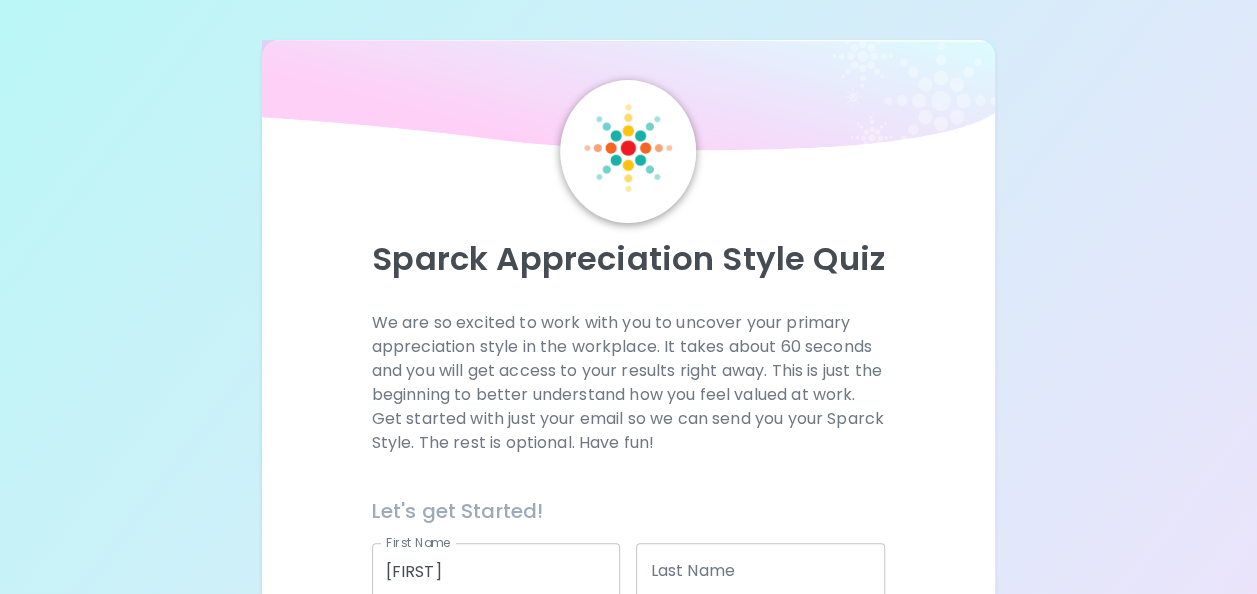click on "Sparck Appreciation Style Quiz We are so excited to work with you to uncover your primary appreciation style in the workplace. It takes about 60 seconds and you will get access to your results right away. This is just the beginning to better understand how you feel valued at work. Get started with just your email so we can send you your Sparck Style. The rest is optional. Have fun! Let's get Started! First Name [FIRST] First Name Last Name [LAST] Last Name Email (required)   * [EMAIL] Email (required)   * Want to share more? Gender Gender Generation ​ Generation Organization Name Organization Name Current Position ​ Current Position Preferred Language English en Preferred Language Get Started" at bounding box center (628, 488) 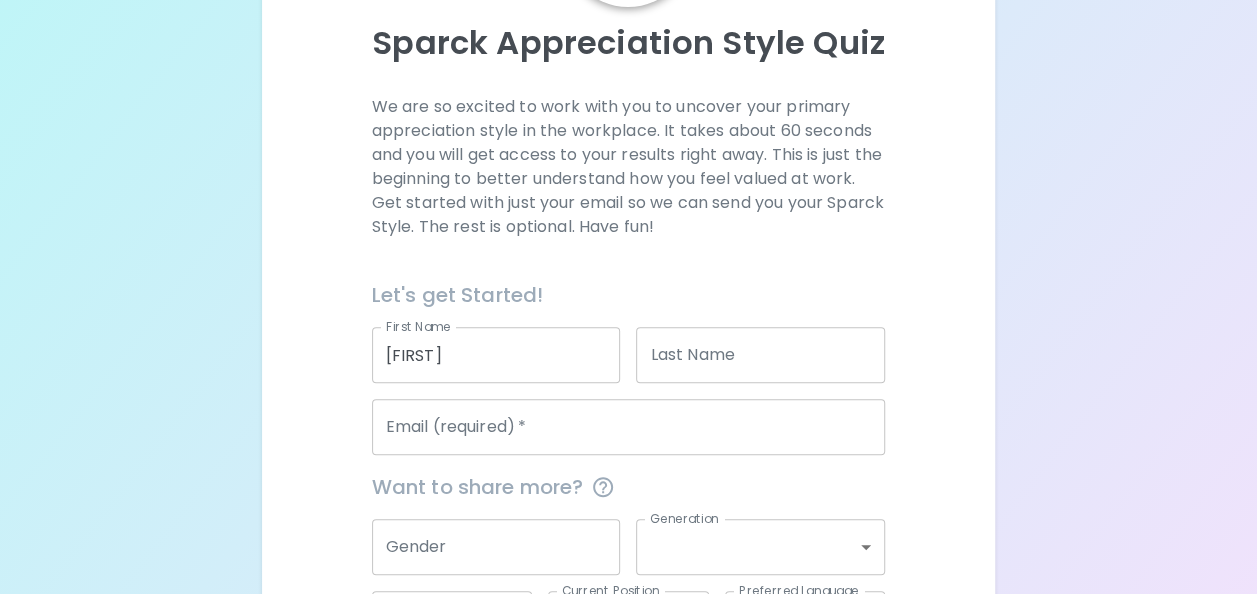 scroll, scrollTop: 382, scrollLeft: 0, axis: vertical 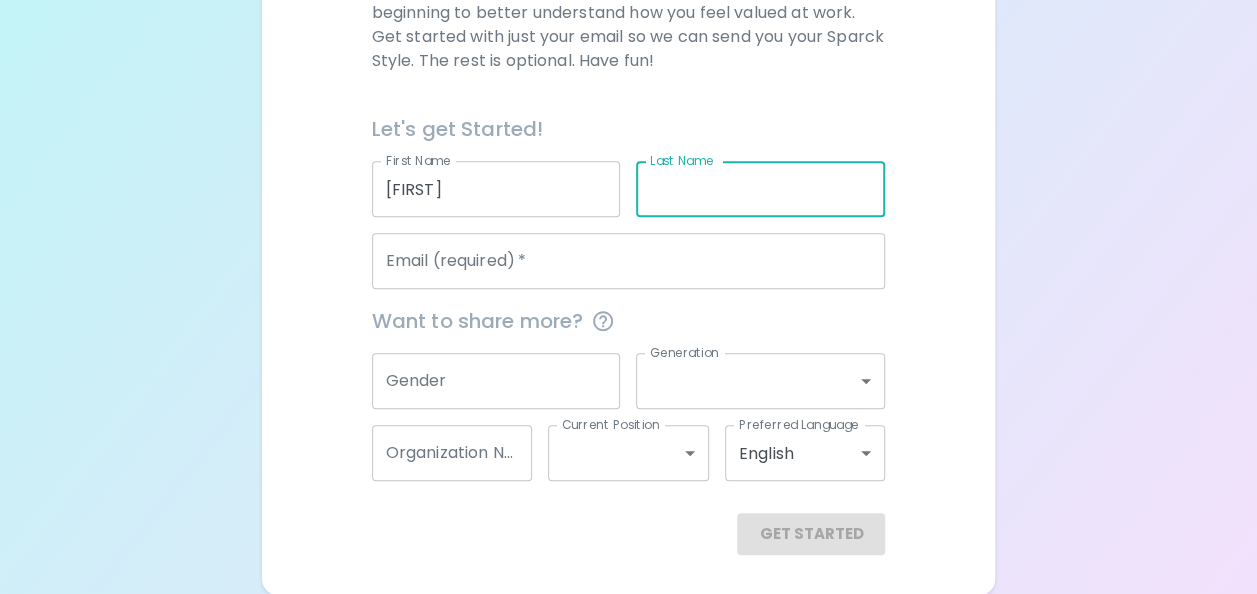 click on "Last Name" at bounding box center [760, 189] 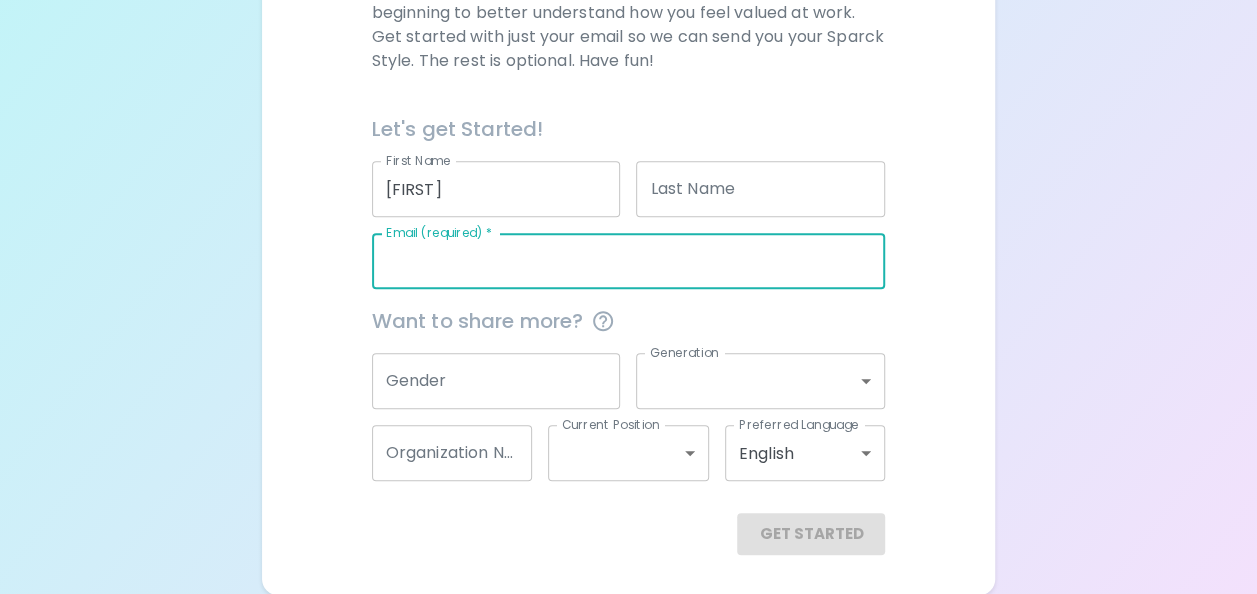 type on "[EMAIL]" 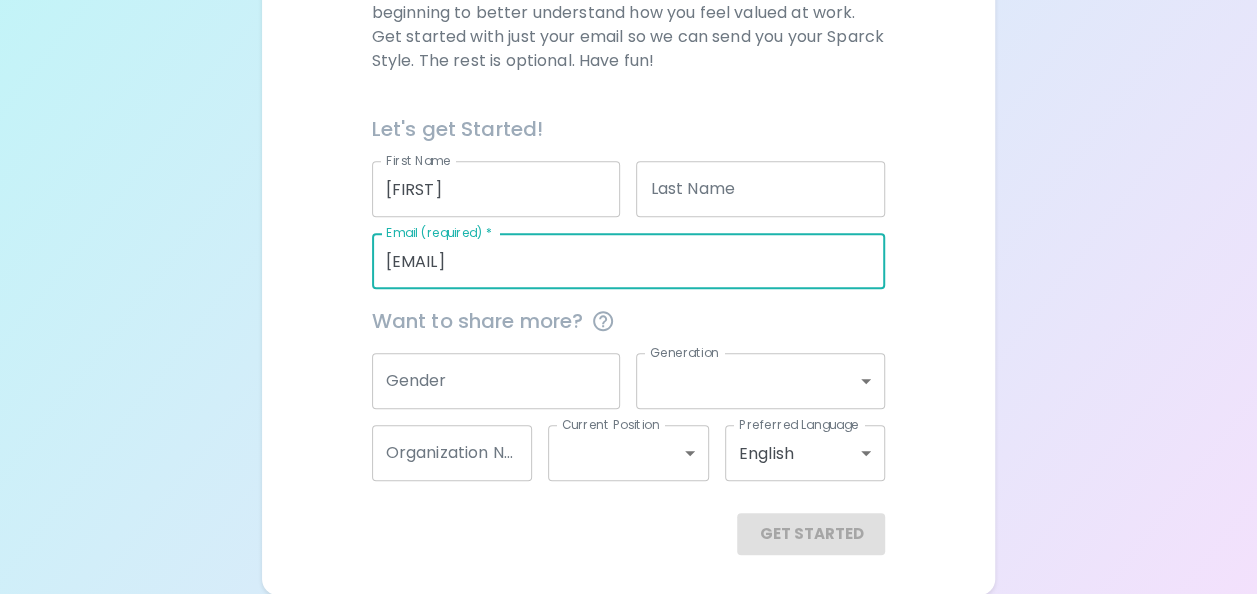 type on "[LAST]" 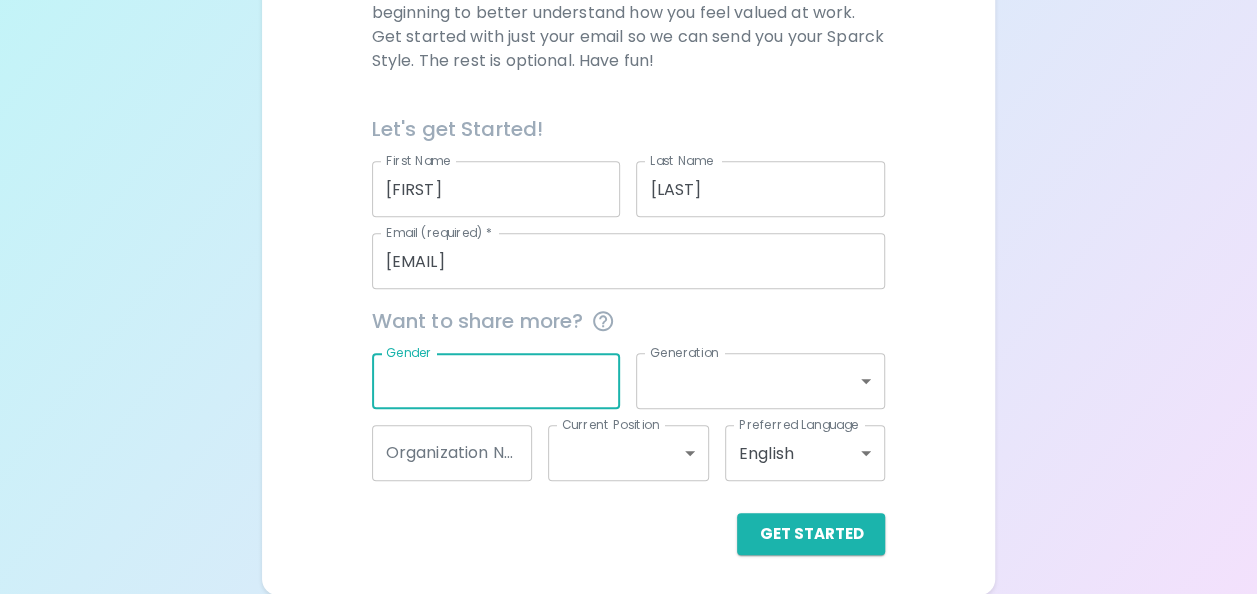 click on "Gender" at bounding box center (496, 381) 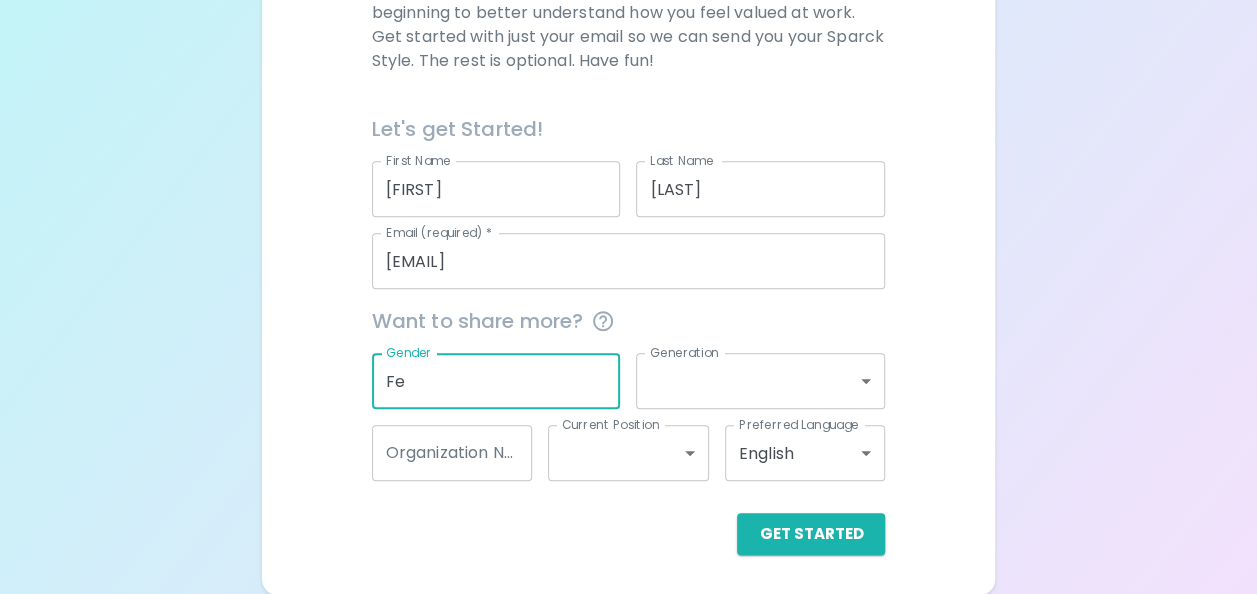type on "F" 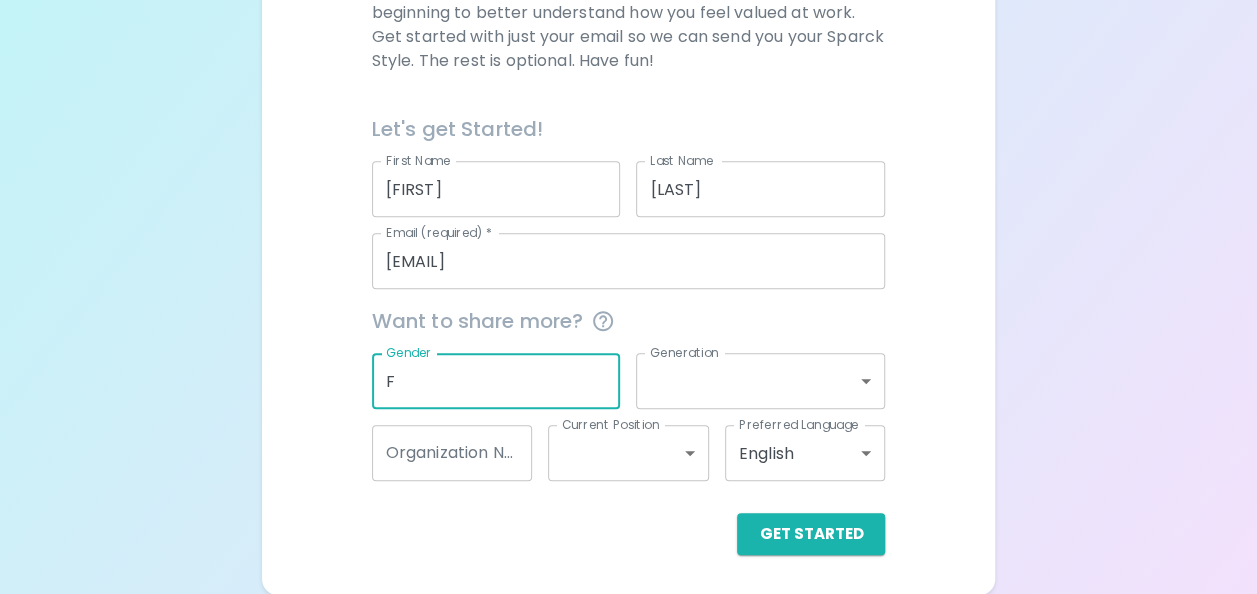 type 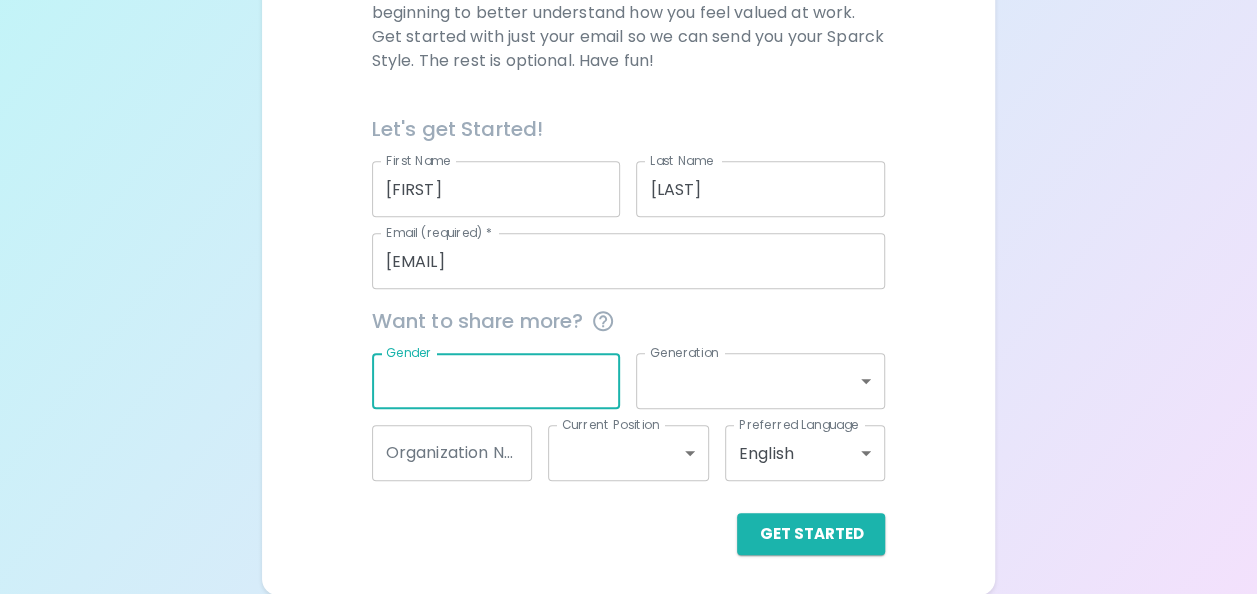 click on "Organization Name" at bounding box center (452, 453) 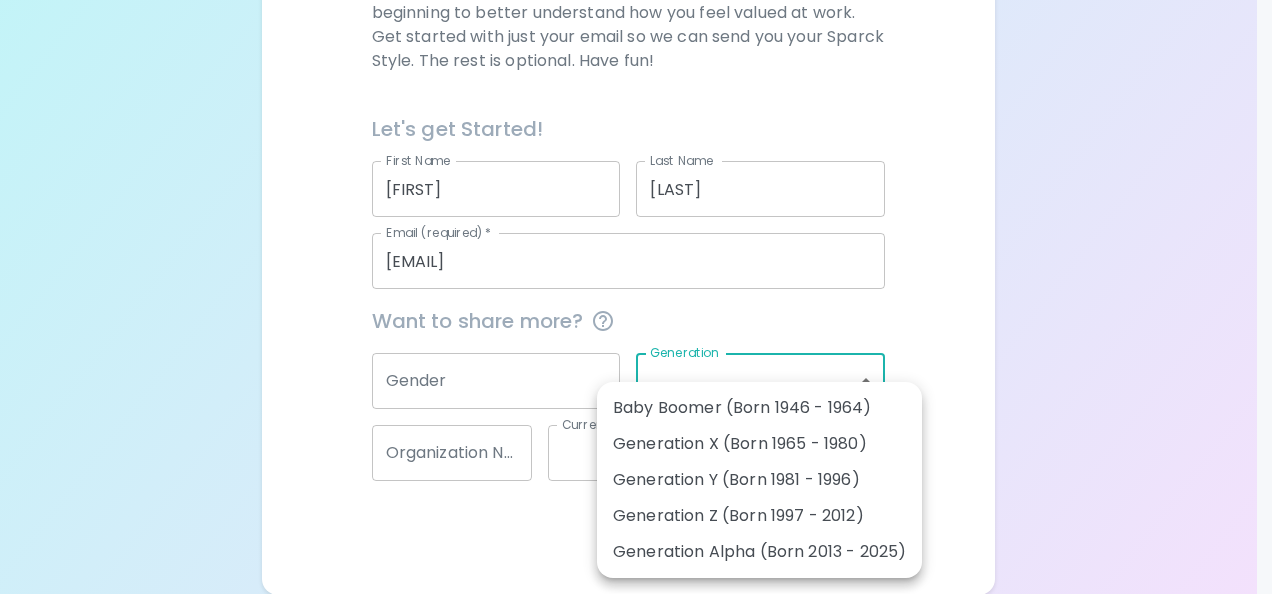 click on "Sparck Appreciation Style Quiz We are so excited to work with you to uncover your primary appreciation style in the workplace. It takes about 60 seconds and you will get access to your results right away. This is just the beginning to better understand how you feel valued at work. Get started with just your email so we can send you your Sparck Style. The rest is optional. Have fun! Let's get Started! First Name [FIRST] First Name Last Name [LAST] Last Name Email (required)   * [EMAIL] Email (required)   * Want to share more? Gender Gender Generation ​ Generation Organization Name Organization Name Current Position ​ Current Position Preferred Language English en Preferred Language Get Started   English Español العربية‏ Português Baby Boomer (Born 1946 - 1964) Generation X (Born 1965 - 1980) Generation Y (Born 1981 - 1996) Generation Z (Born 1997 - 2012) Generation Alpha (Born 2013 - 2025)" at bounding box center (636, 106) 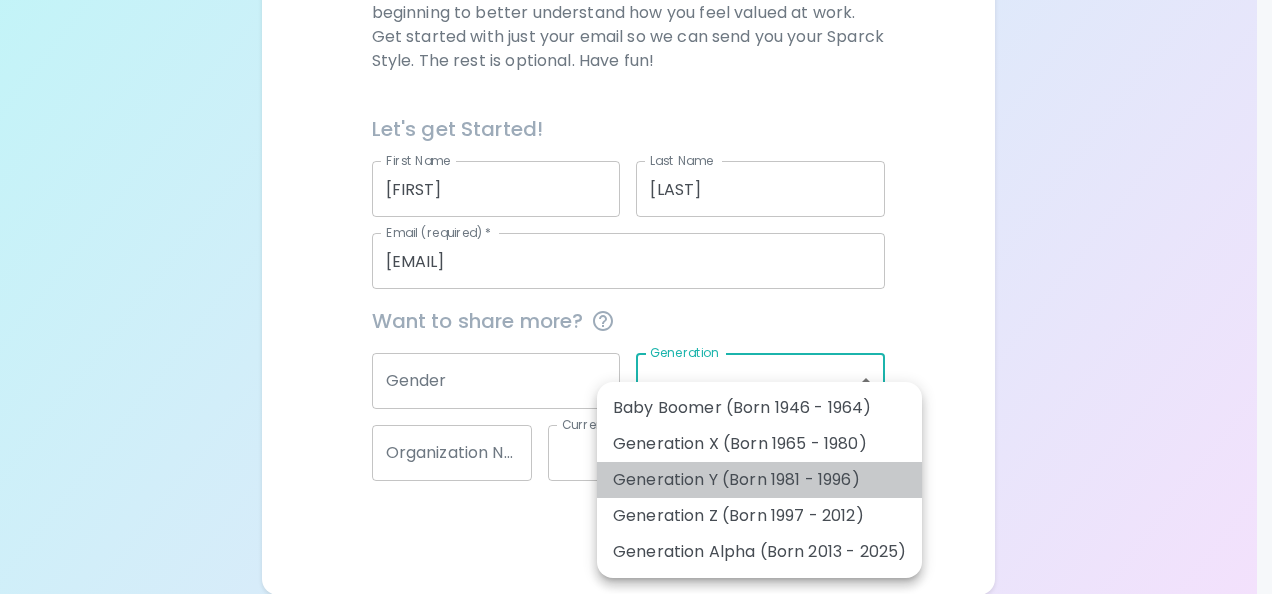 click on "Generation Y (Born 1981 - 1996)" at bounding box center [759, 480] 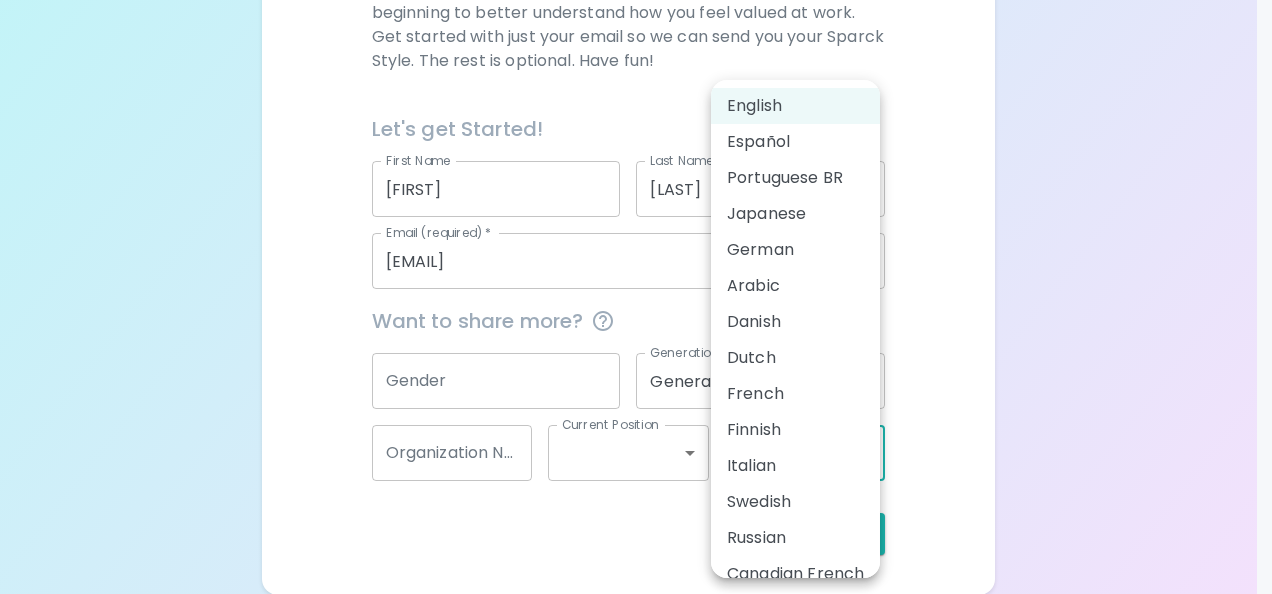 click on "Sparck Appreciation Style Quiz We are so excited to work with you to uncover your primary appreciation style in the workplace. It takes about 60 seconds and you will get access to your results right away. This is just the beginning to better understand how you feel valued at work. Get started with just your email so we can send you your Sparck Style. The rest is optional. Have fun! Let's get Started! First Name [FIRST] First Name Last Name [LAST] Last Name Email (required)   * [EMAIL] Email (required)   * Want to share more? Gender Gender Generation Generation Y (Born 1981 - 1996) generation_y Generation Organization Name Organization Name Current Position ​ Current Position Preferred Language English en Preferred Language Get Started   English Español Portuguese BR Japanese German Arabic Danish Dutch French Finnish Italian Swedish Russian Canadian French EU Spanish" at bounding box center [636, 106] 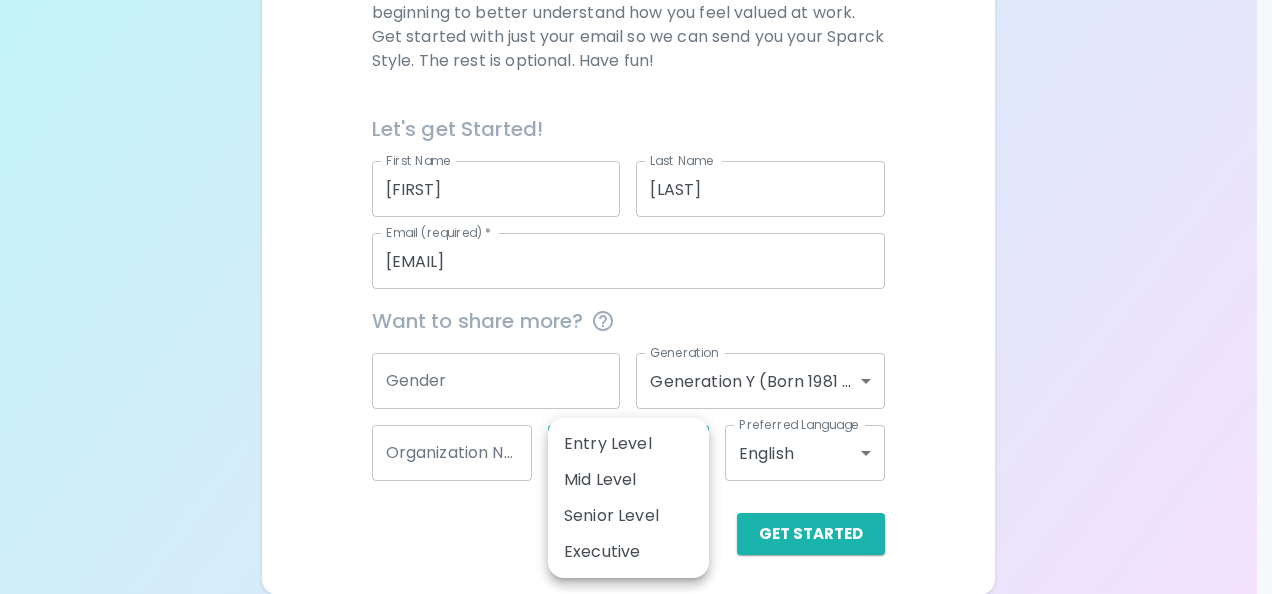 click on "Sparck Appreciation Style Quiz We are so excited to work with you to uncover your primary appreciation style in the workplace. It takes about 60 seconds and you will get access to your results right away. This is just the beginning to better understand how you feel valued at work. Get started with just your email so we can send you your Sparck Style. The rest is optional. Have fun! Let's get Started! First Name [FIRST] First Name Last Name [LAST] Last Name Email (required)   * [EMAIL] Email (required)   * Want to share more? Gender Gender Generation Generation Y (Born 1981 - 1996) generation_y Generation Organization Name Organization Name Current Position ​ Current Position Preferred Language English en Preferred Language Get Started   English Español العربية‏ Português Entry Level Mid Level Senior Level Executive" at bounding box center (636, 106) 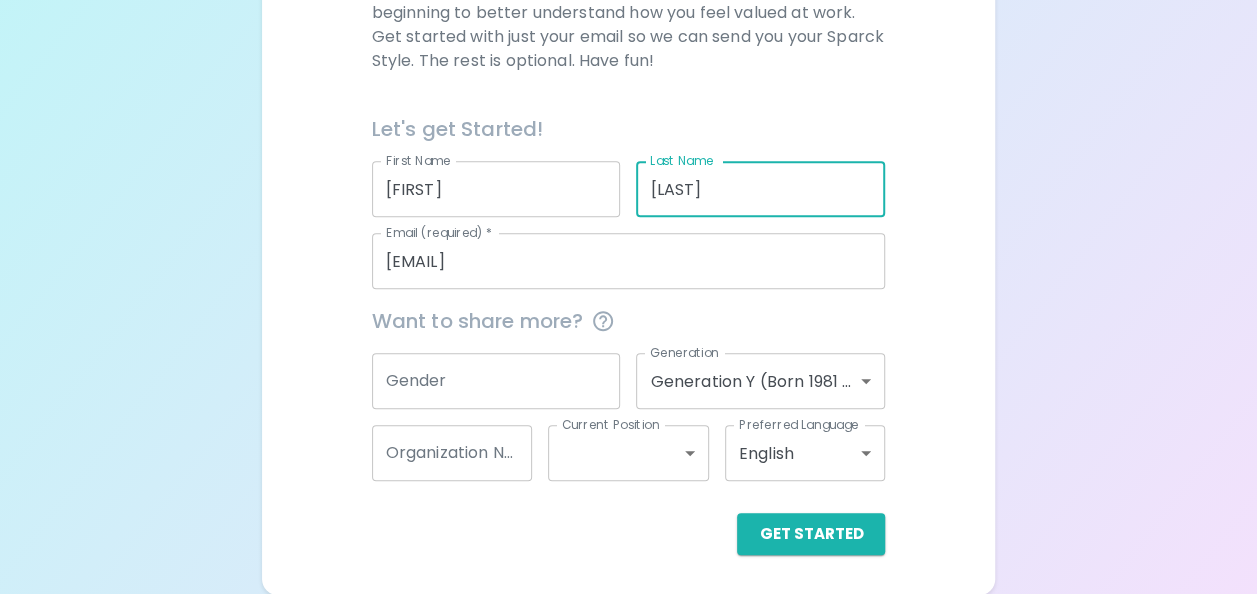 click on "[LAST]" at bounding box center [760, 189] 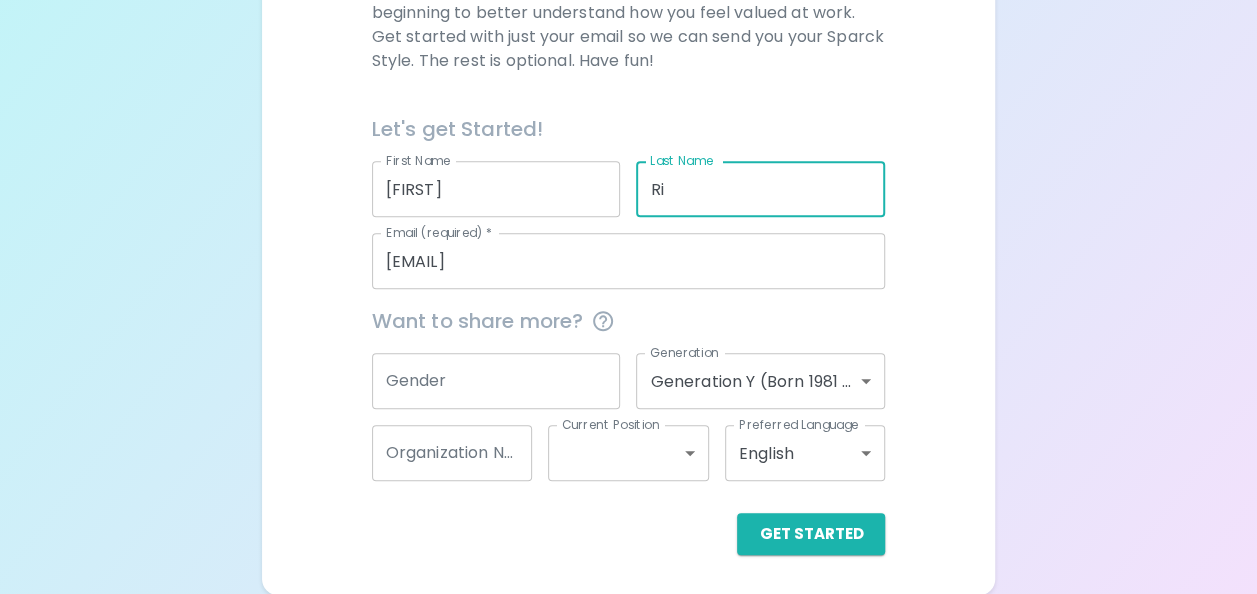 type on "[LAST]" 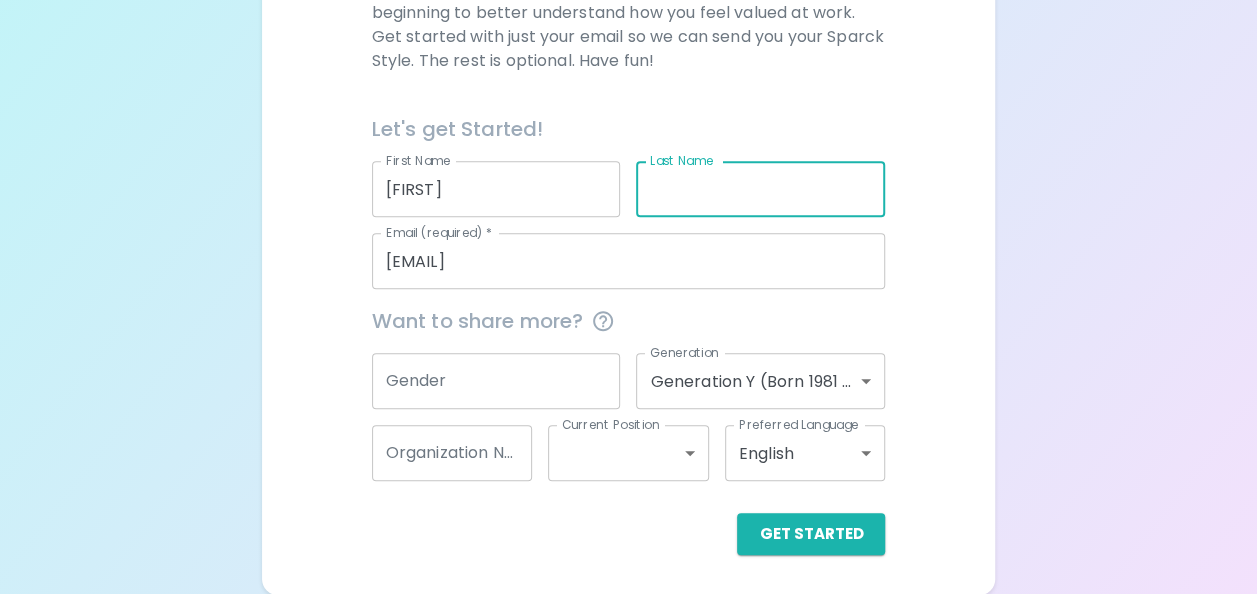 type 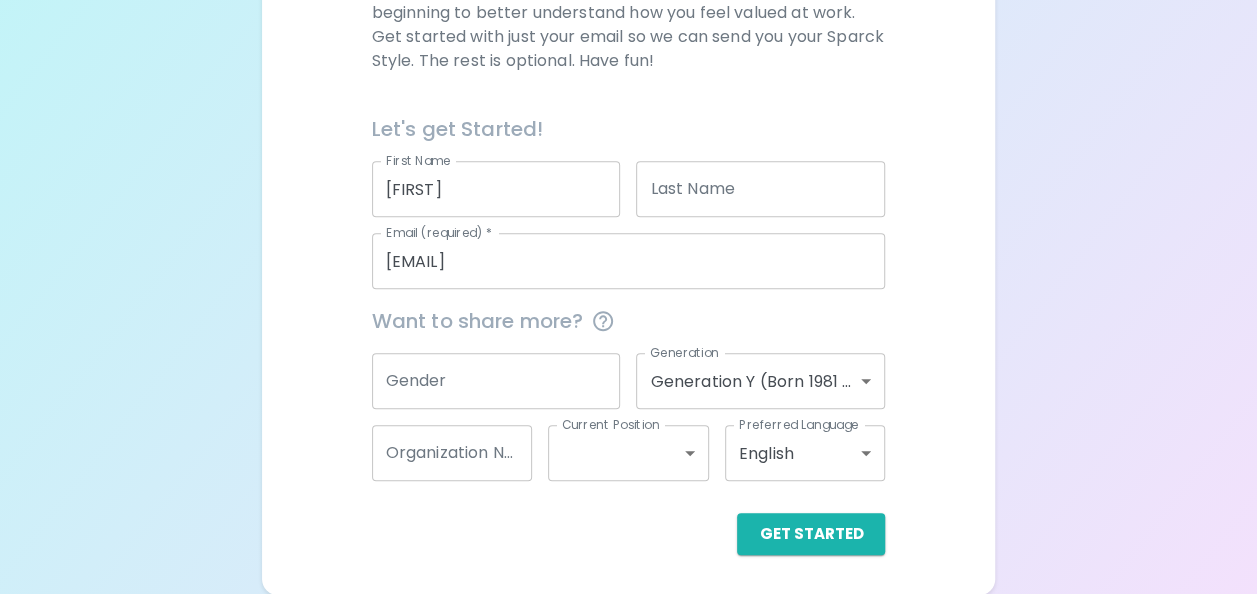 click on "We are so excited to work with you to uncover your primary appreciation style in the workplace. It takes about 60 seconds and you will get access to your results right away. This is just the beginning to better understand how you feel valued at work. Get started with just your email so we can send you your Sparck Style. The rest is optional. Have fun! Let's get Started! First Name [FIRST] First Name Last Name [LAST] Last Name Email (required)   * [EMAIL] Email (required)   * Want to share more? Gender Gender Generation Generation Y (Born 1981 - 1996) generation_y Generation Organization Name Organization Name Current Position ​ Current Position Preferred Language English en Preferred Language Get Started" at bounding box center (628, 242) 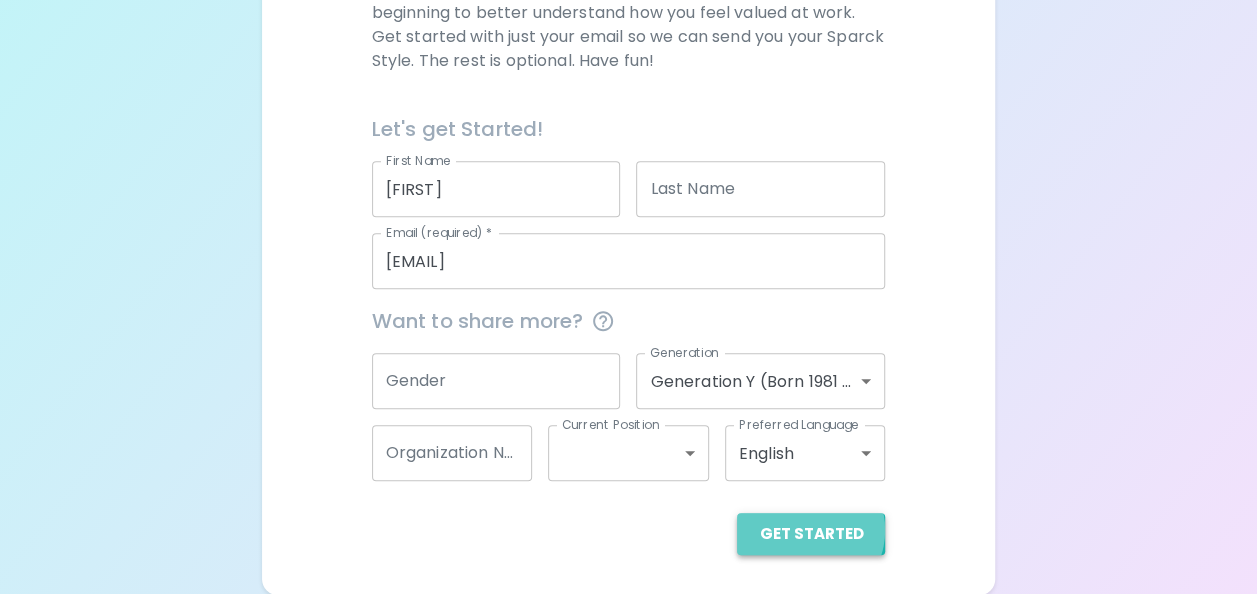 click on "Get Started" at bounding box center (811, 534) 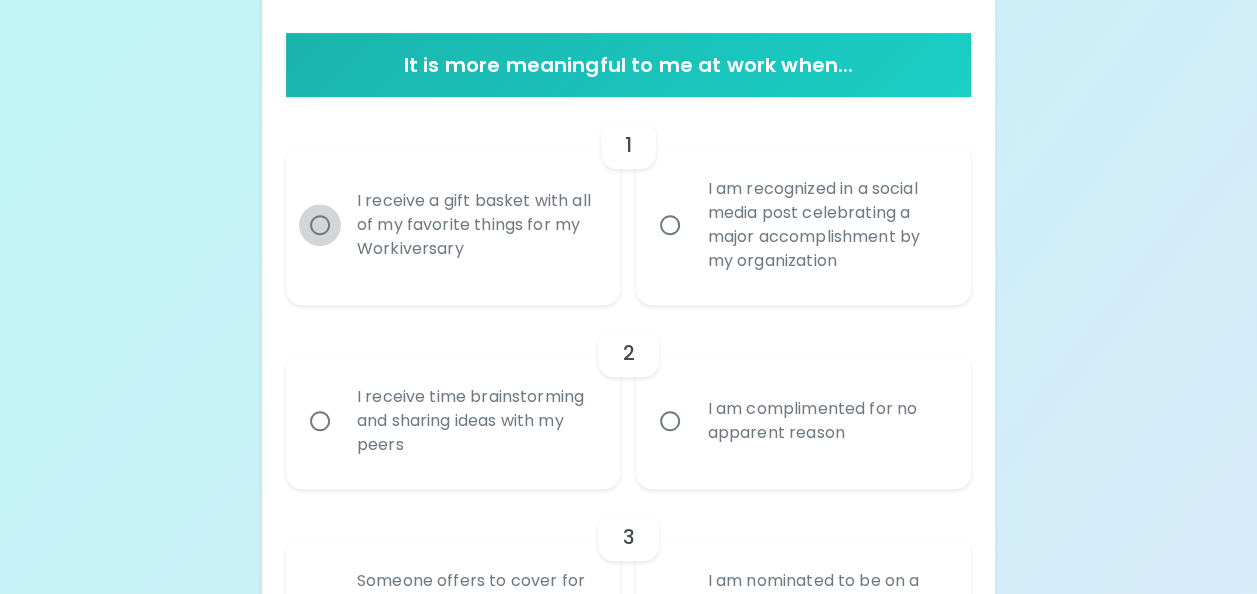 click on "I receive a gift basket with all of my favorite things for my Workiversary" at bounding box center (320, 225) 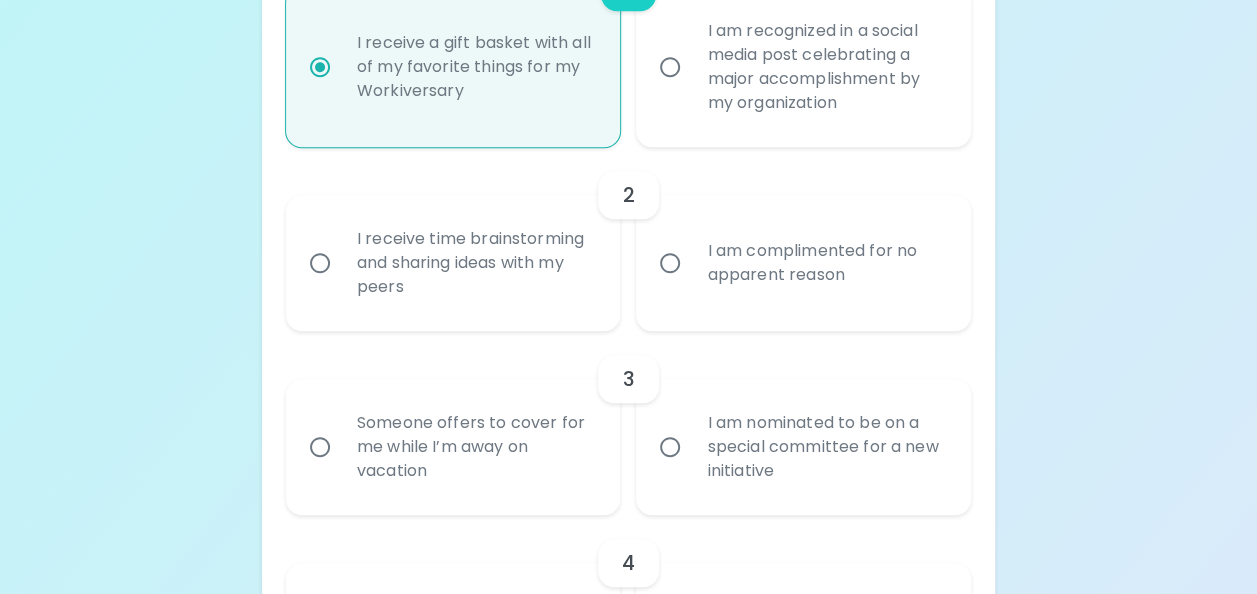 scroll, scrollTop: 542, scrollLeft: 0, axis: vertical 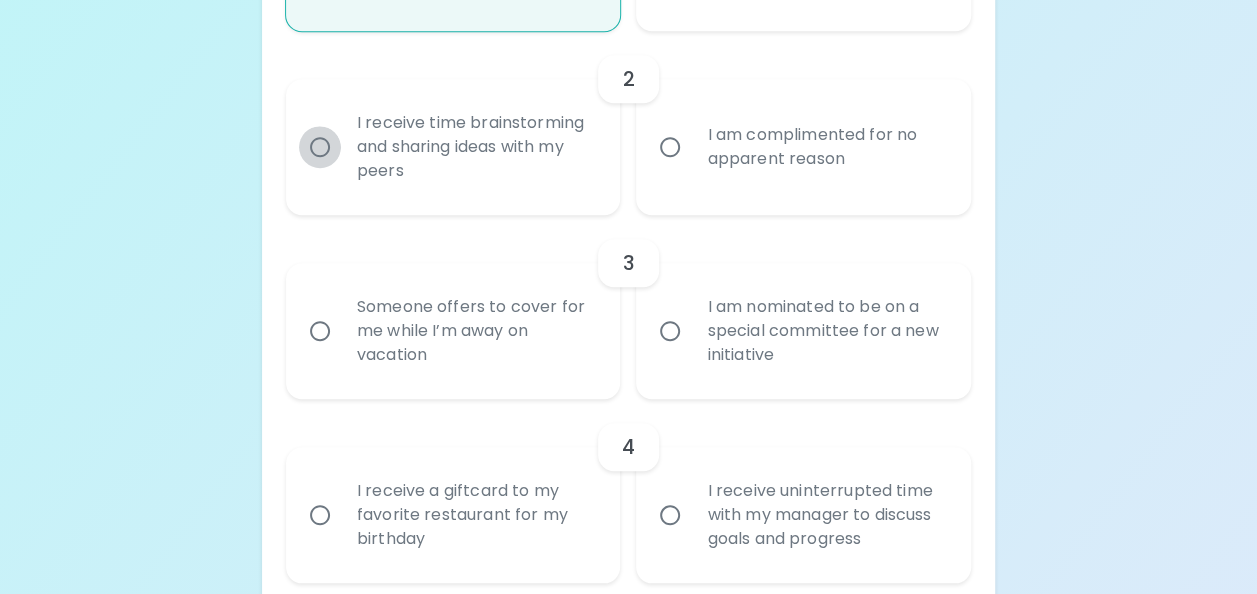 click on "I receive time brainstorming and sharing ideas with my peers" at bounding box center (320, 147) 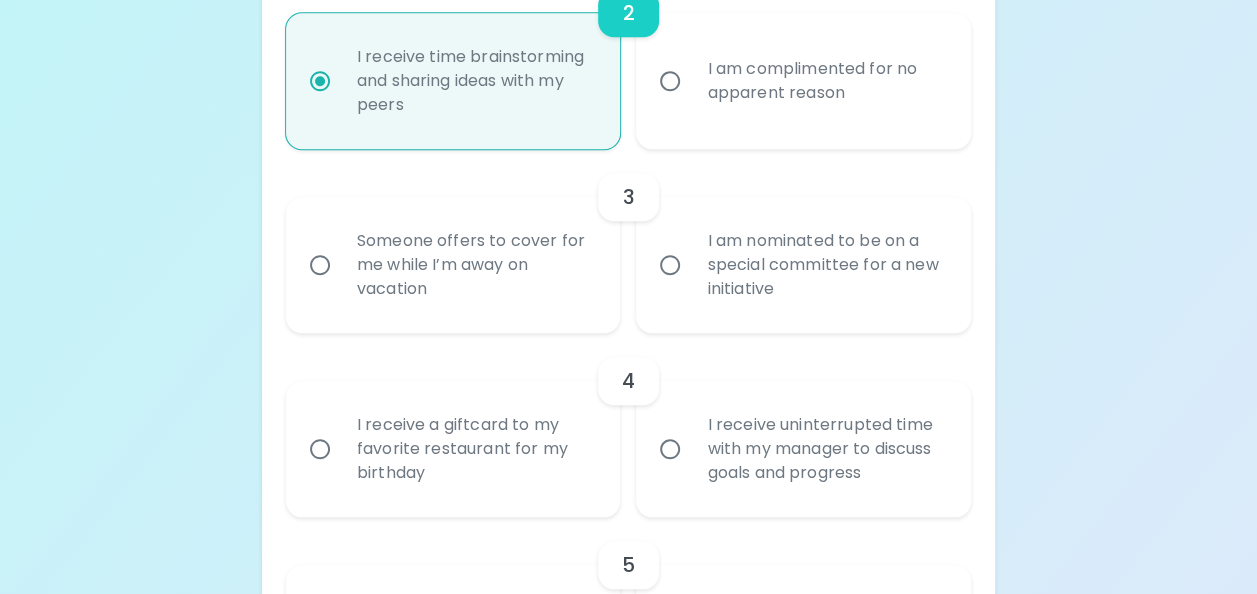 scroll, scrollTop: 816, scrollLeft: 0, axis: vertical 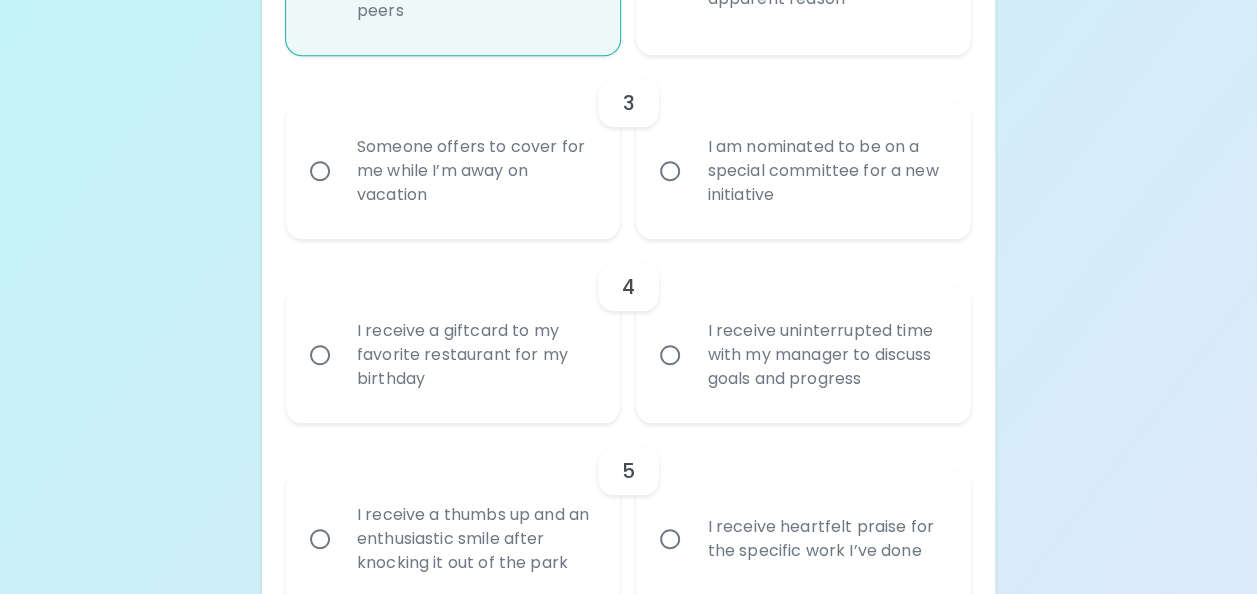 radio on "true" 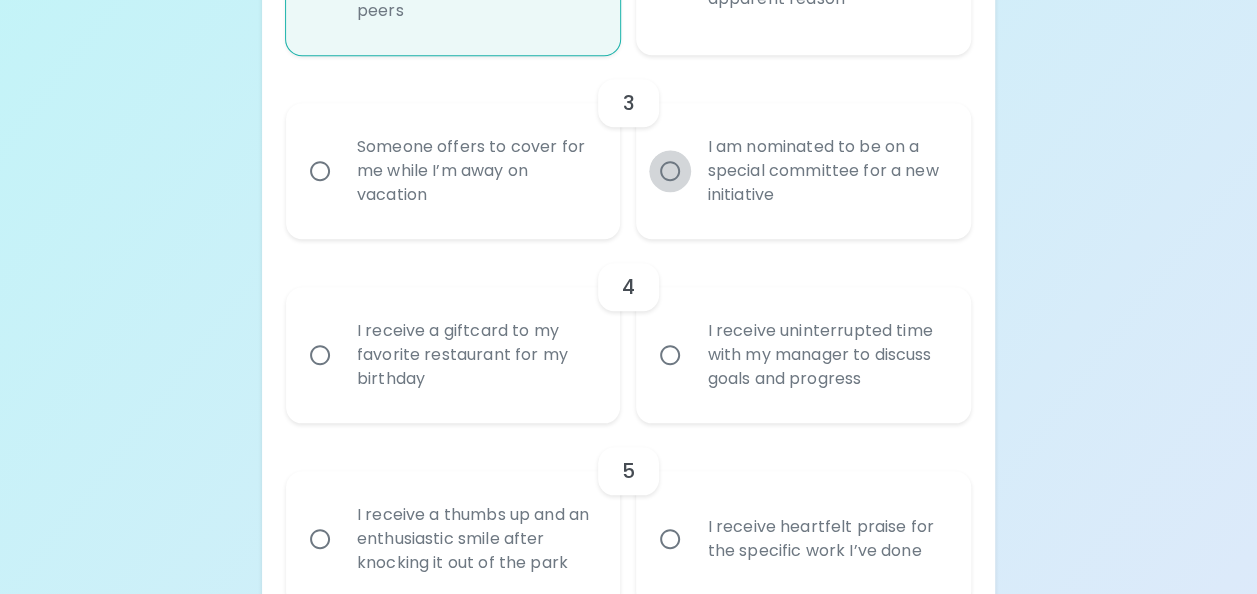 click on "I am nominated to be on a special committee for a new initiative" at bounding box center (670, 171) 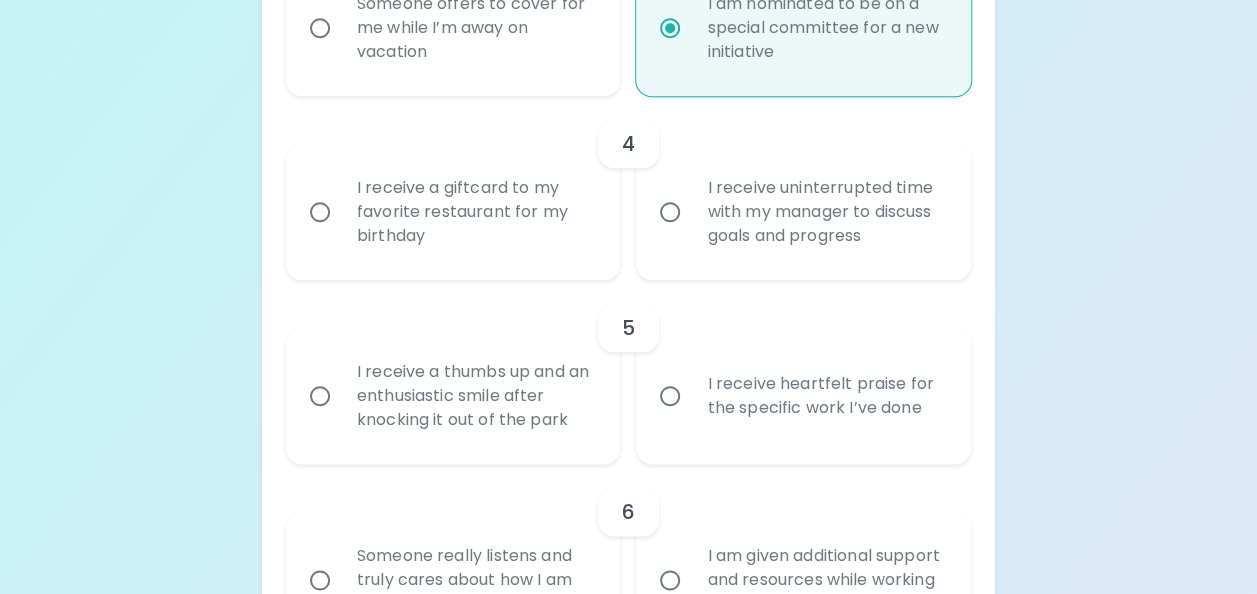 scroll, scrollTop: 976, scrollLeft: 0, axis: vertical 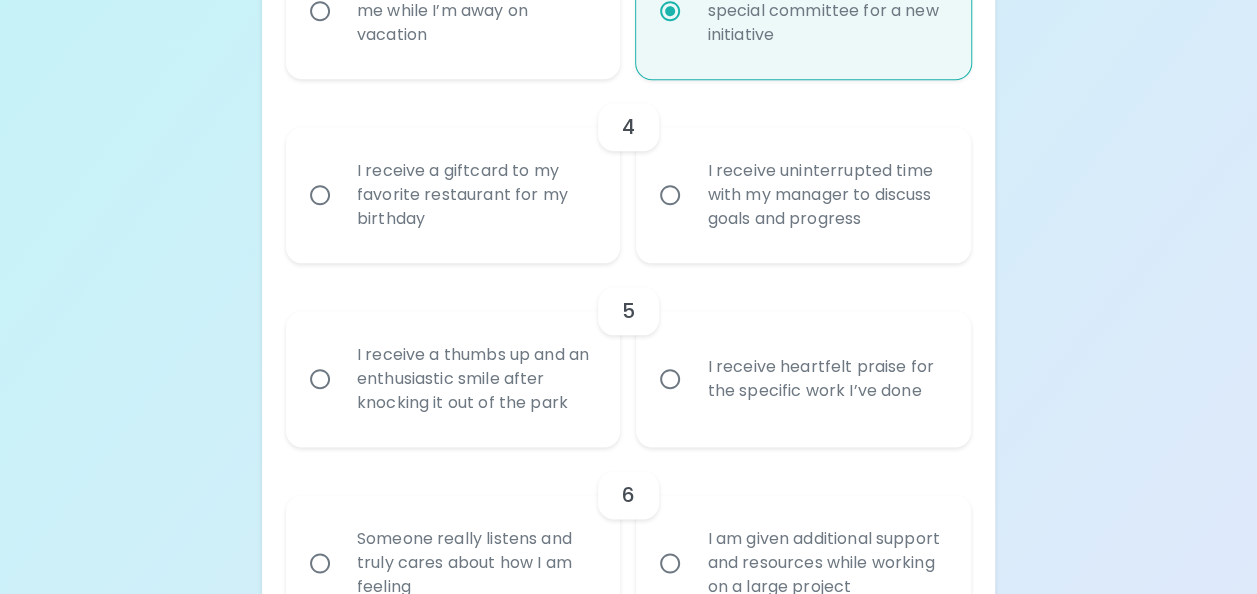 radio on "true" 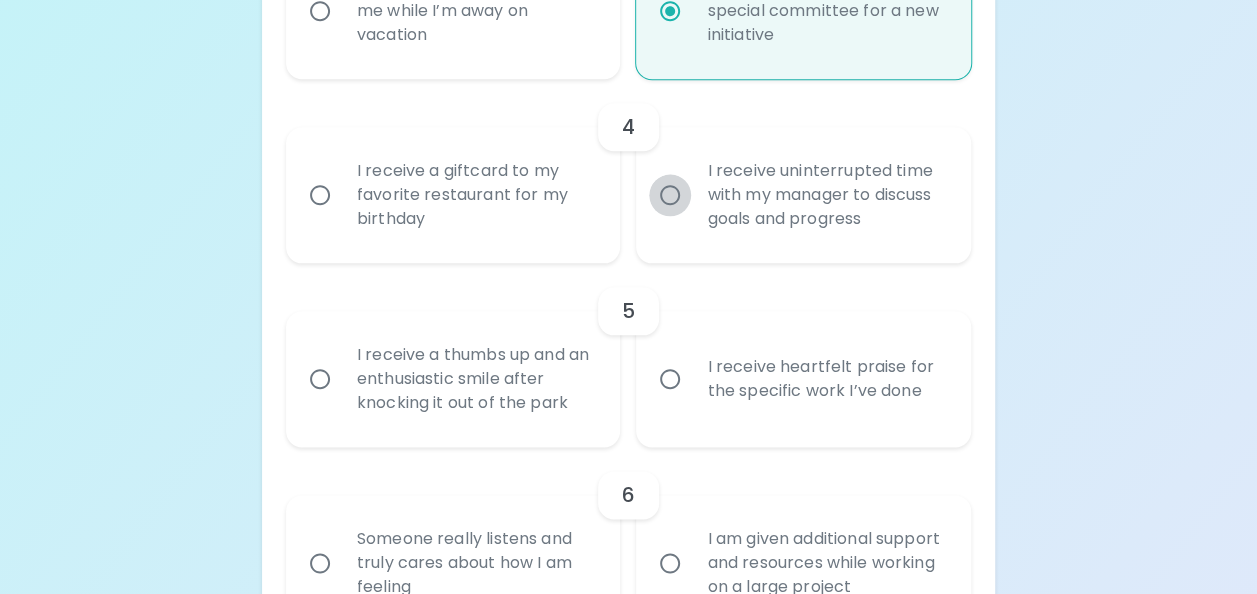 click on "I receive uninterrupted time with my manager to discuss goals and progress" at bounding box center [670, 195] 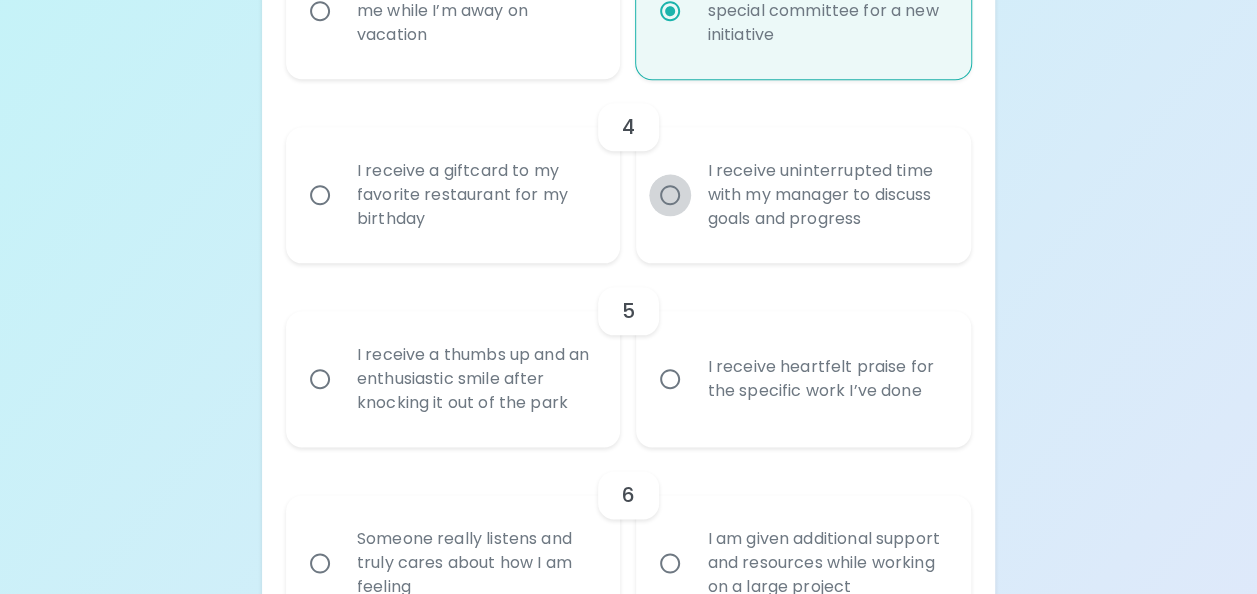 radio on "false" 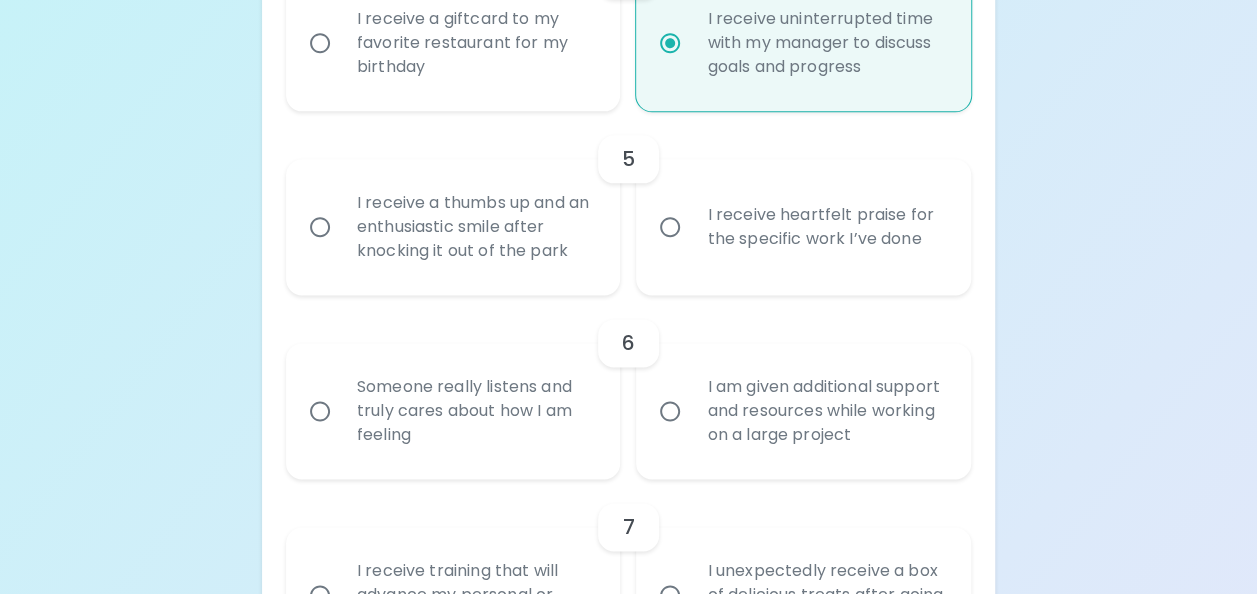 scroll, scrollTop: 1136, scrollLeft: 0, axis: vertical 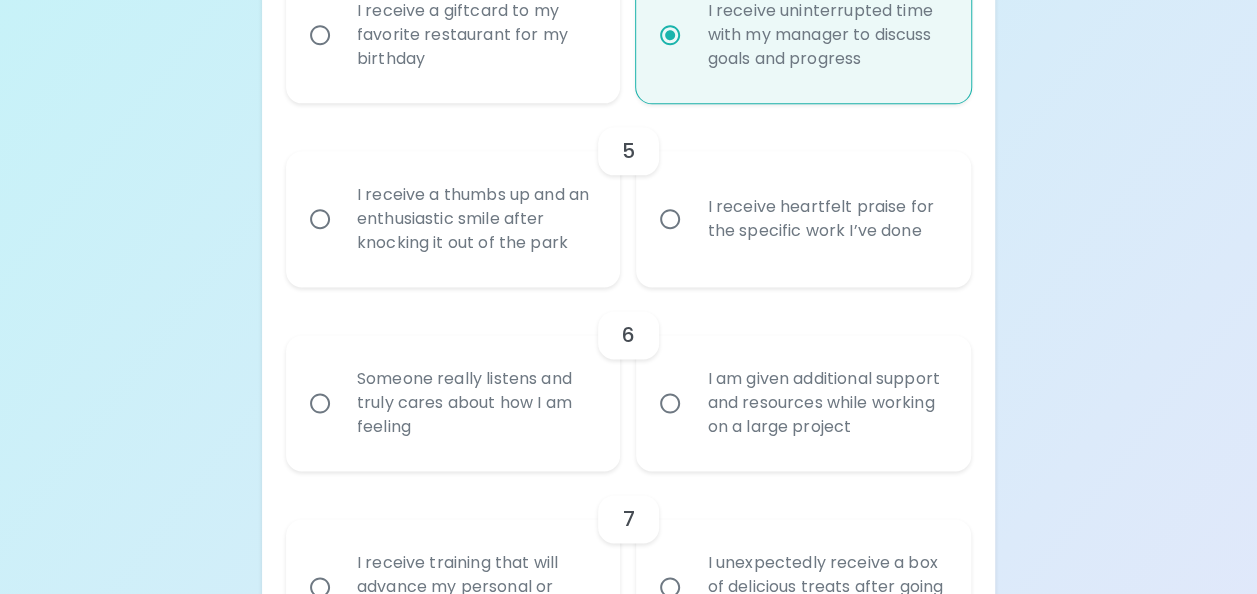 radio on "true" 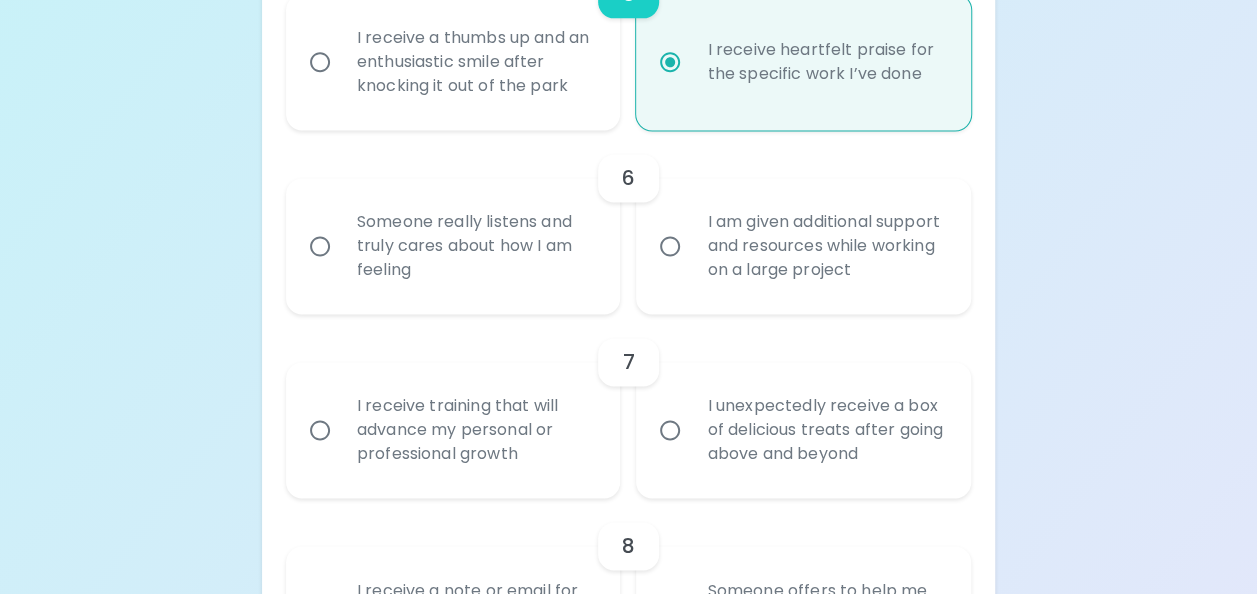 scroll, scrollTop: 1296, scrollLeft: 0, axis: vertical 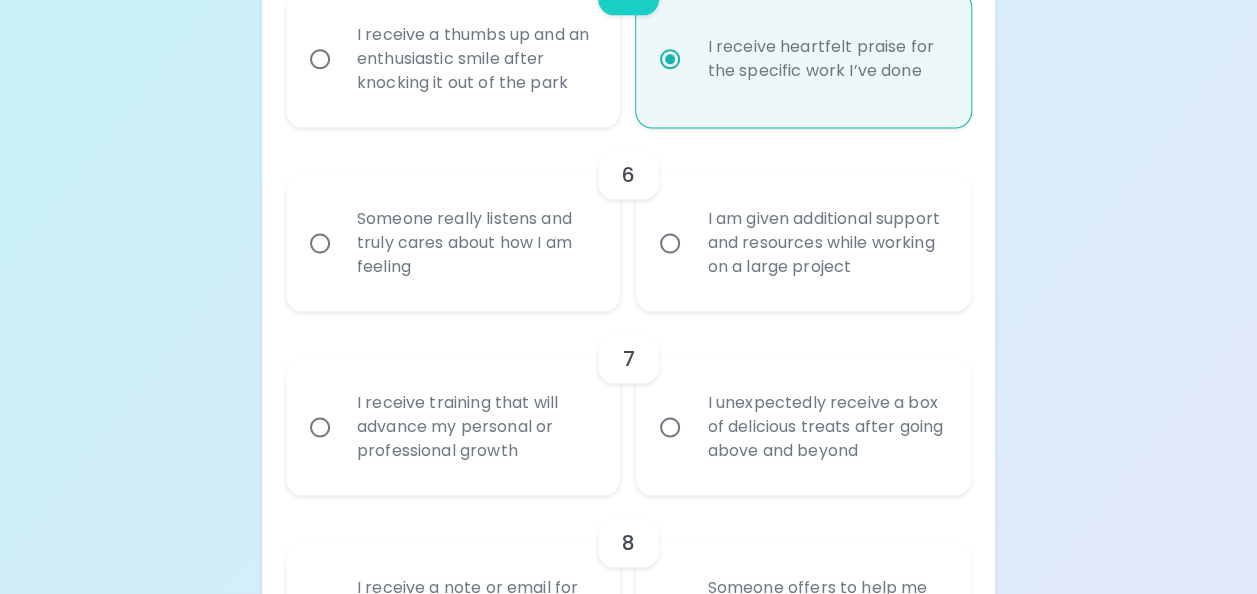 radio on "true" 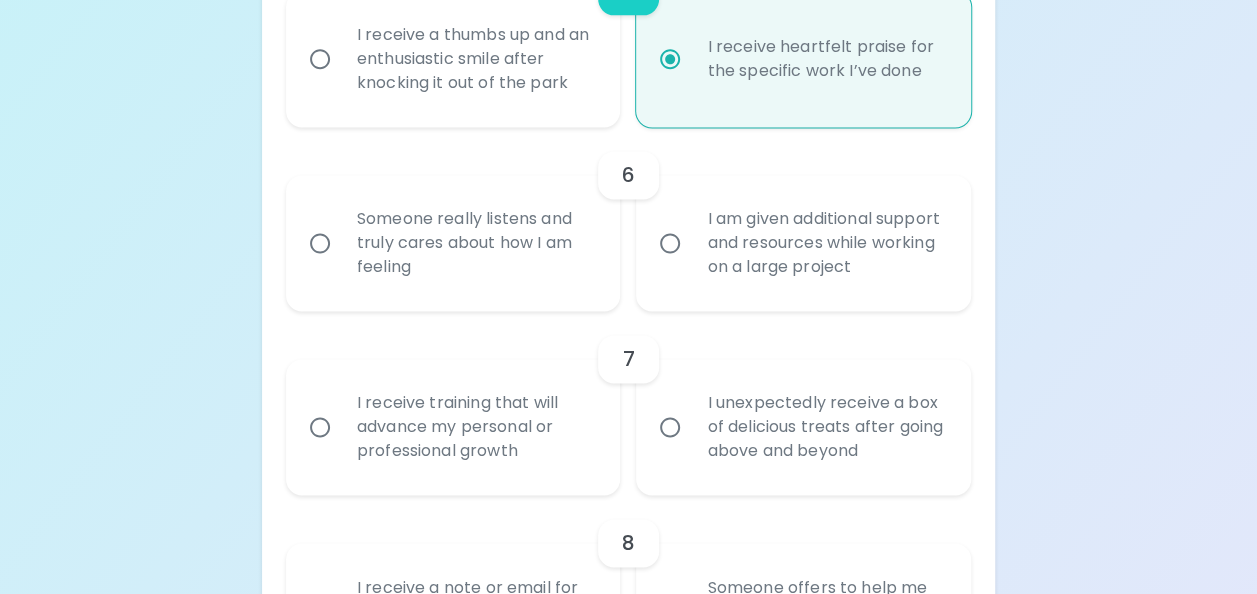 radio on "false" 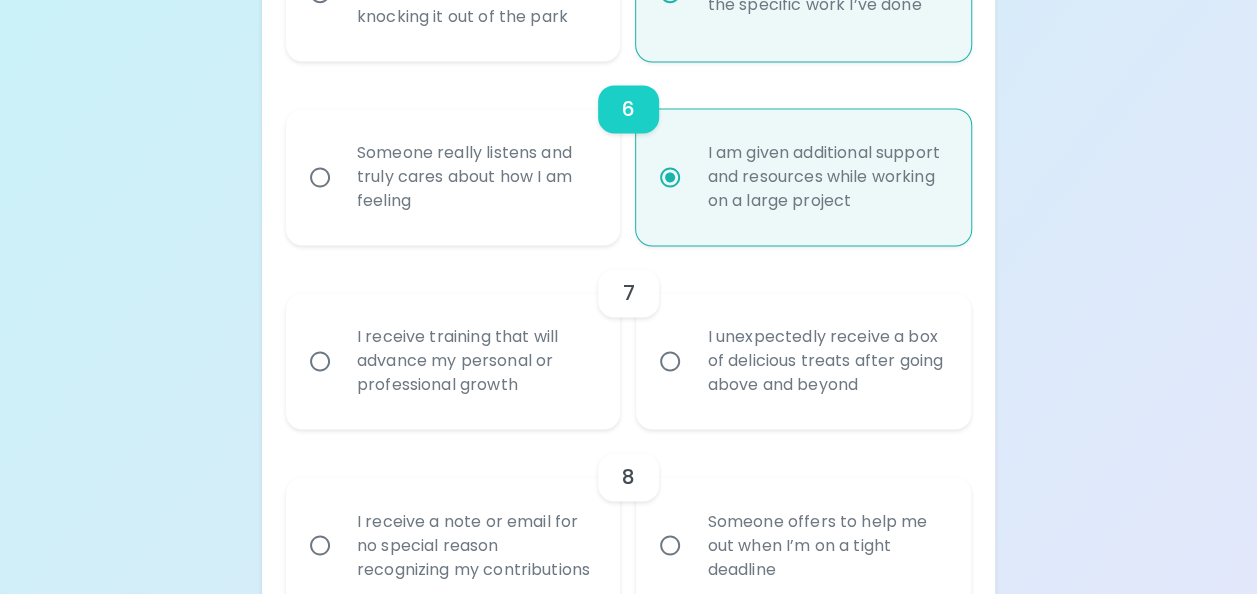 scroll, scrollTop: 1456, scrollLeft: 0, axis: vertical 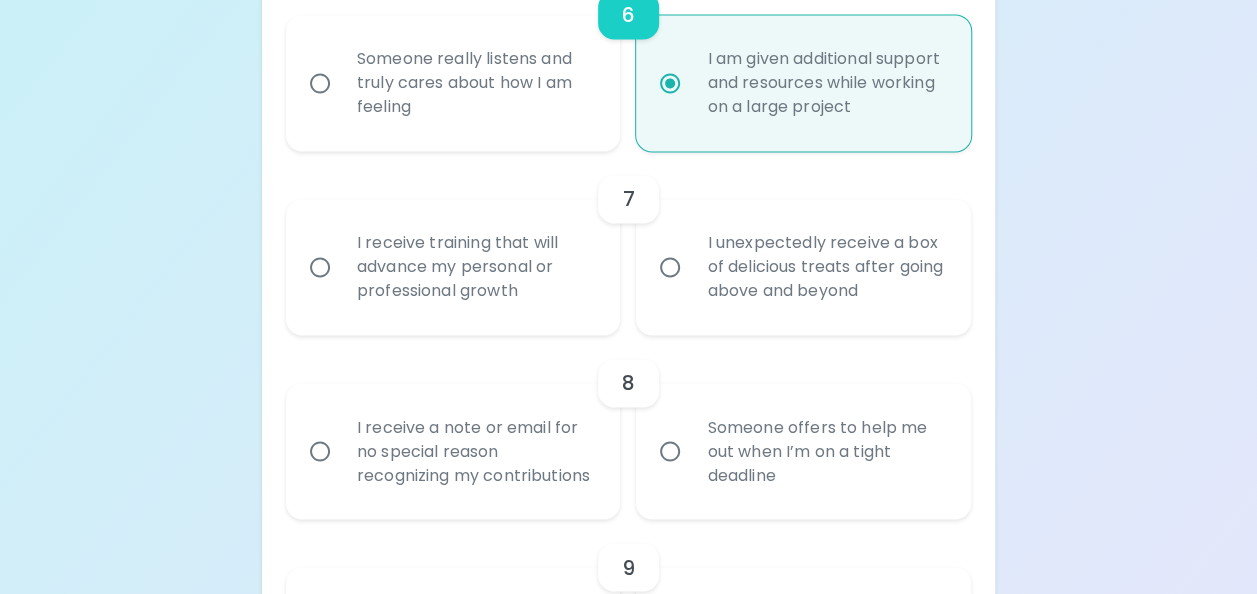 radio on "true" 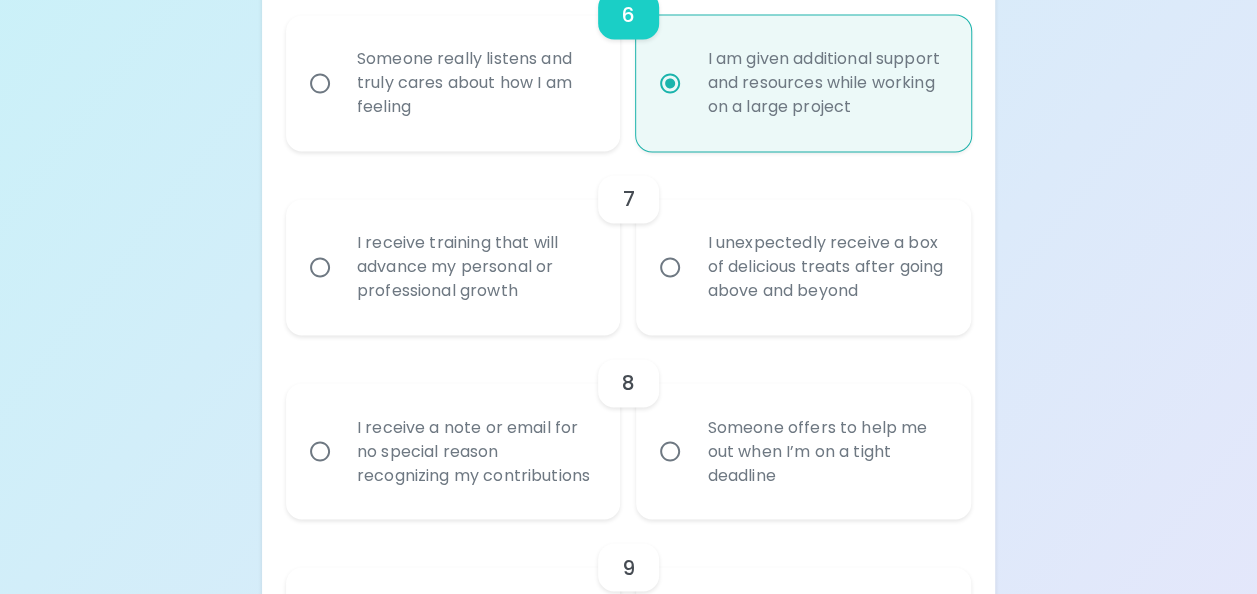 radio on "false" 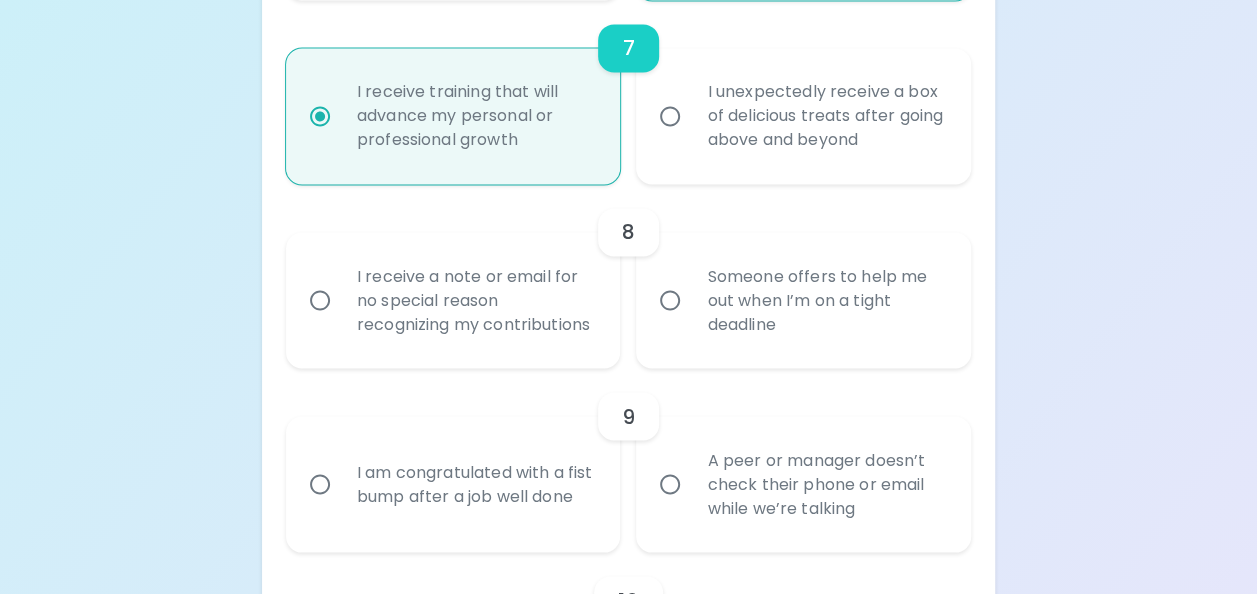scroll, scrollTop: 1616, scrollLeft: 0, axis: vertical 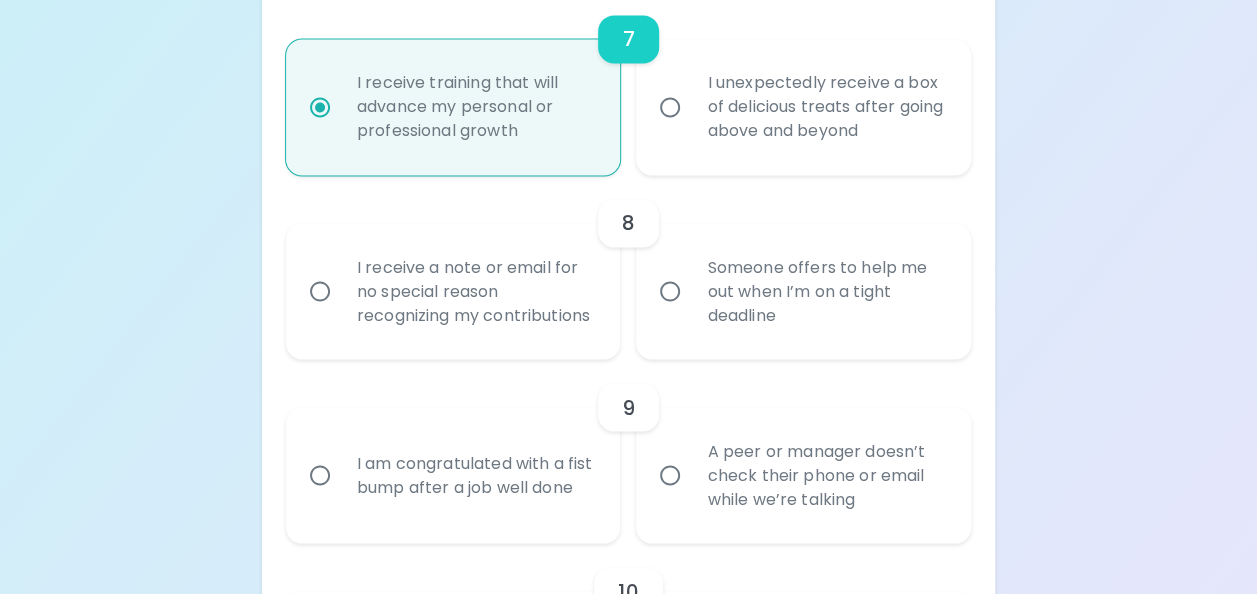radio on "true" 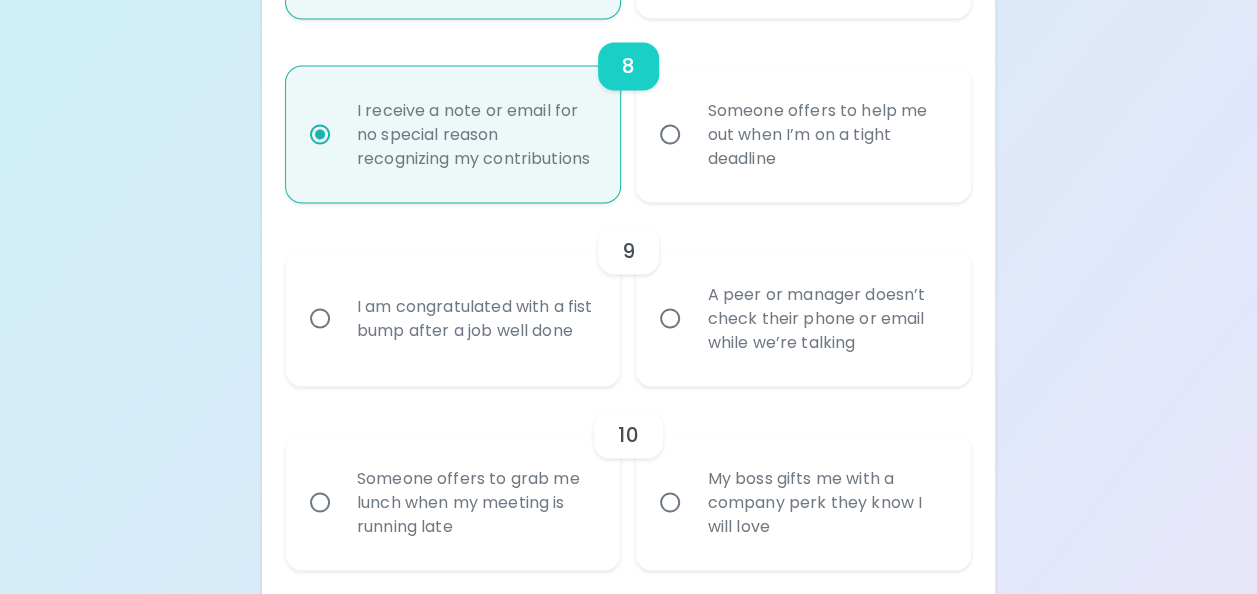 scroll, scrollTop: 1776, scrollLeft: 0, axis: vertical 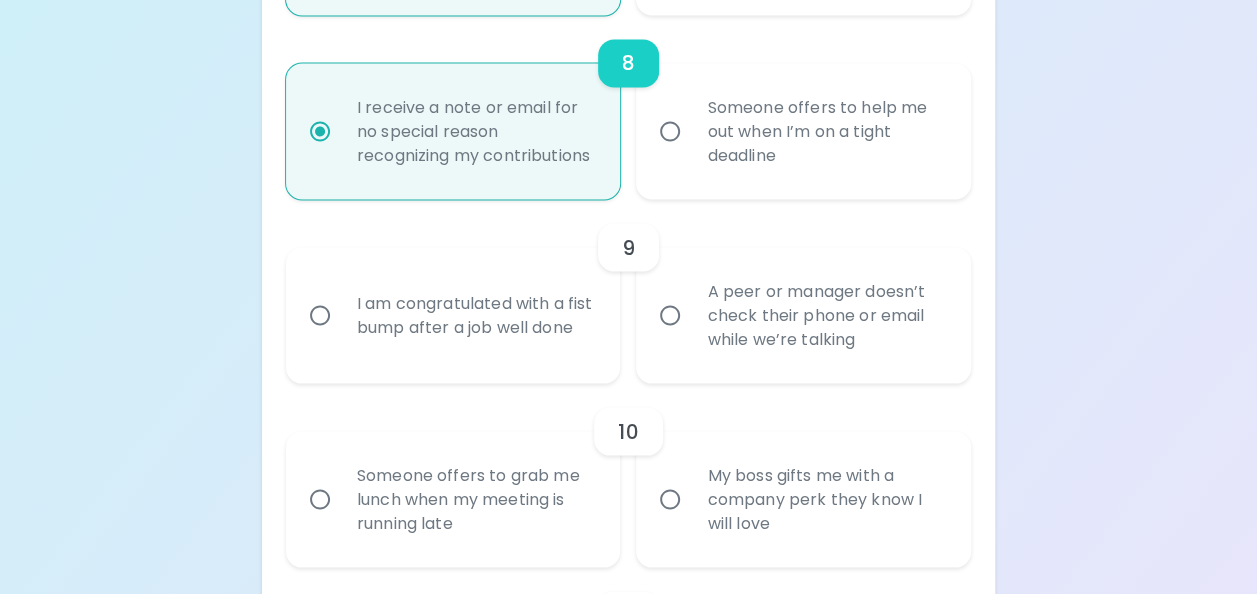 radio on "true" 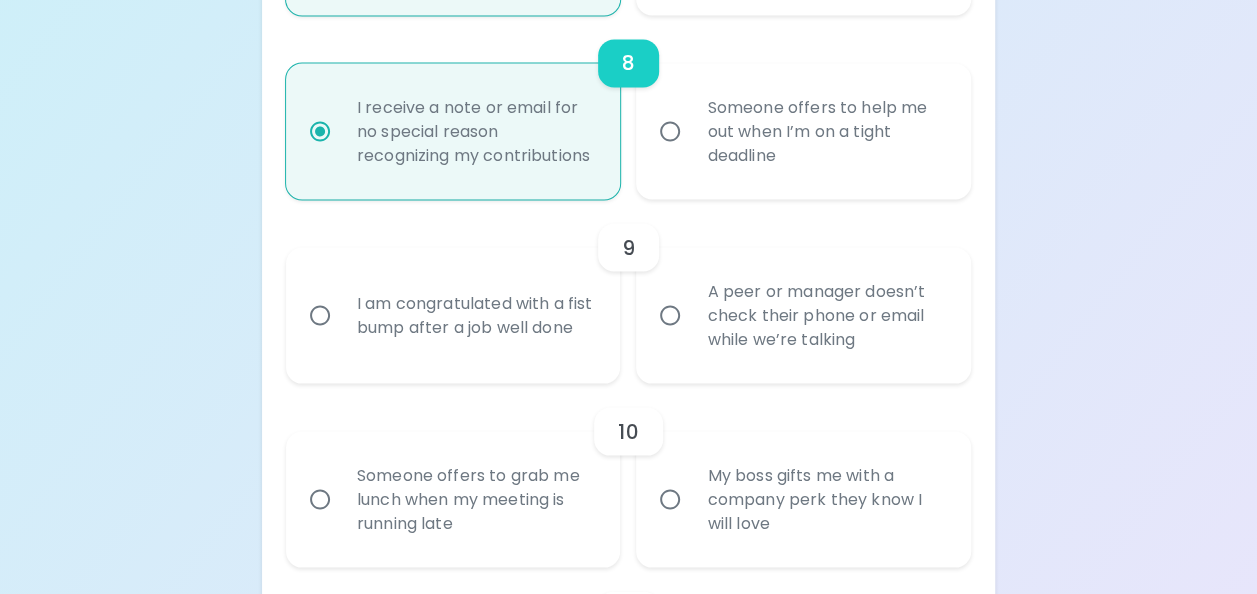 radio on "false" 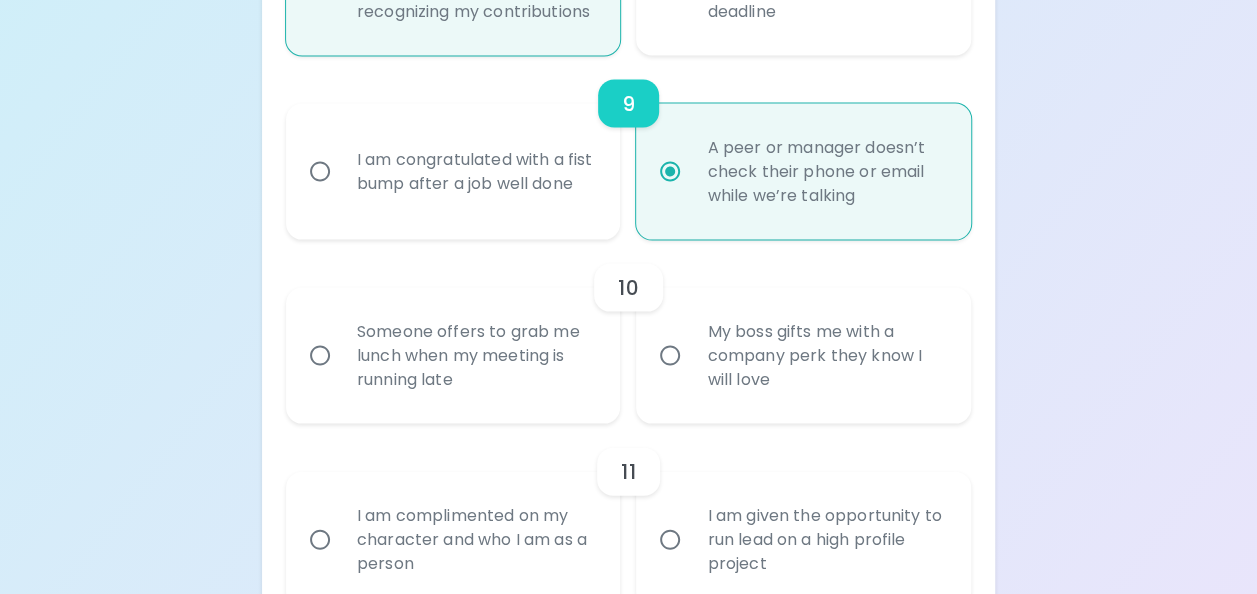scroll, scrollTop: 1936, scrollLeft: 0, axis: vertical 